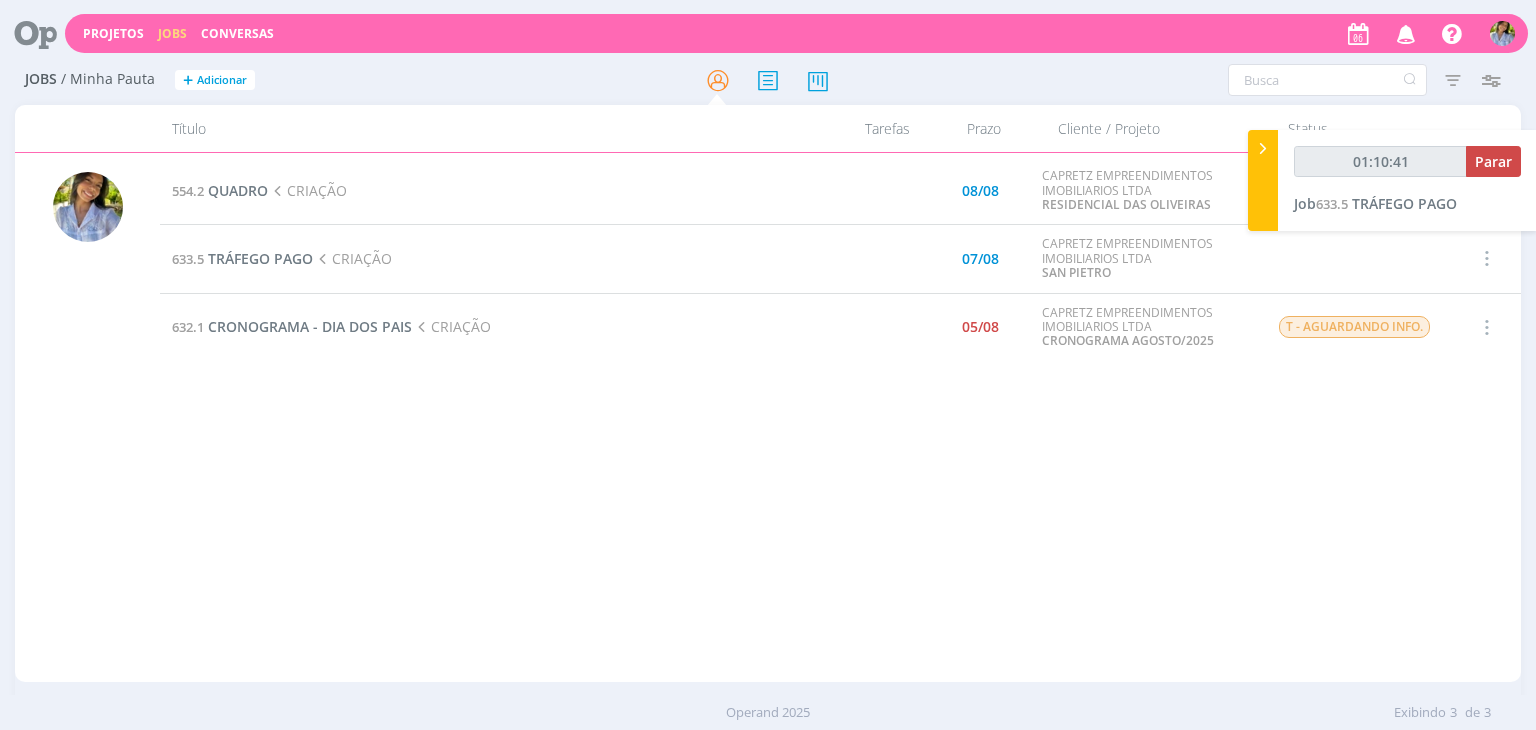 scroll, scrollTop: 0, scrollLeft: 0, axis: both 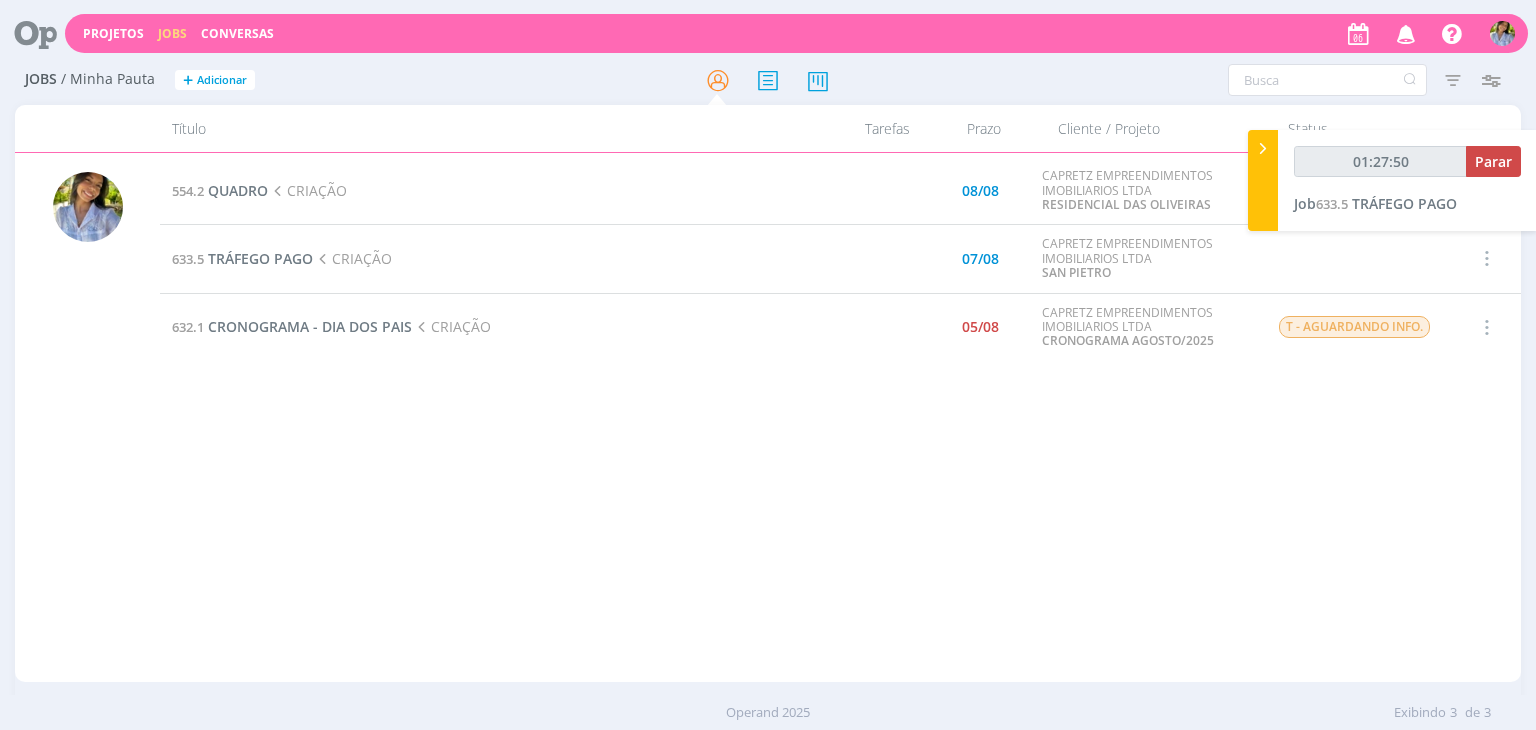 type on "01:27:51" 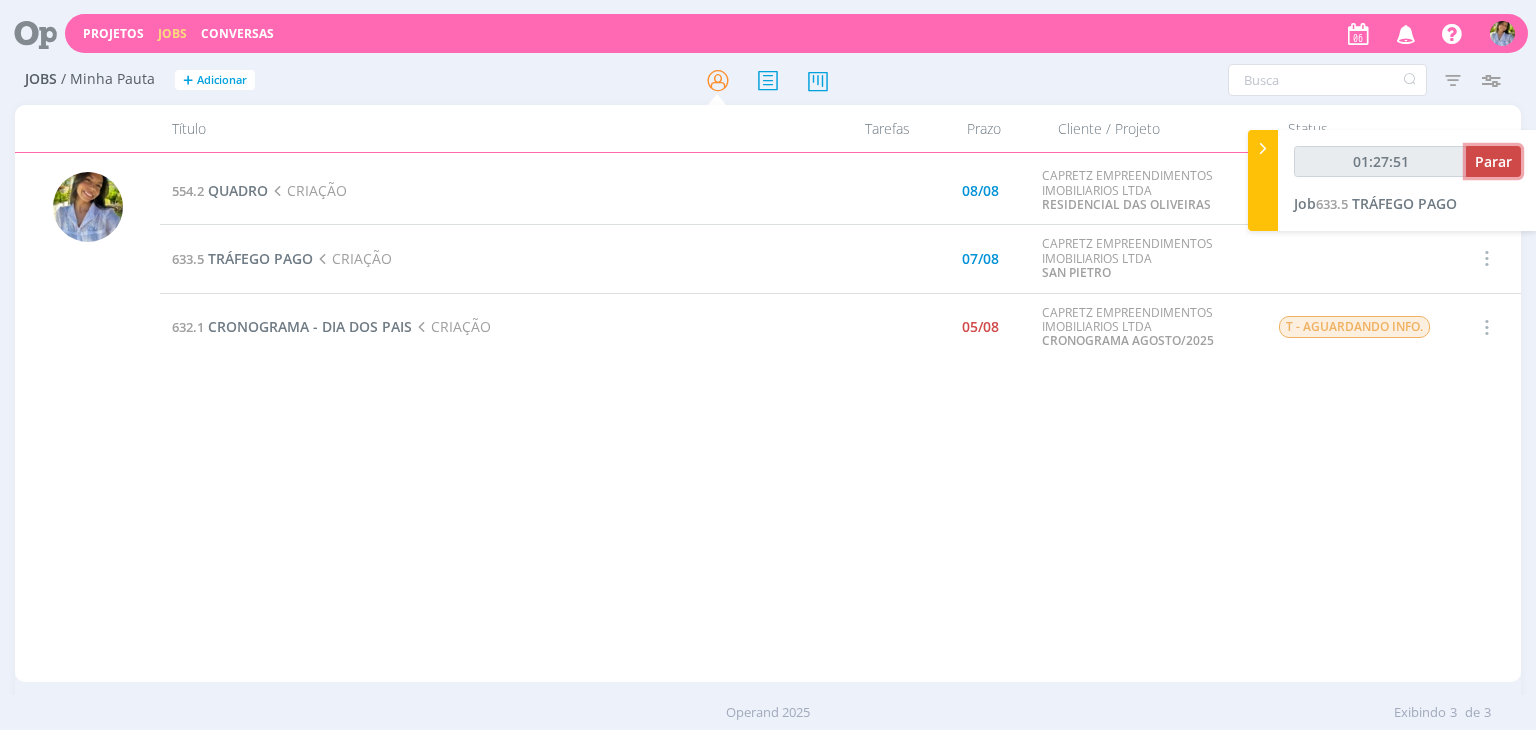 click on "Parar" at bounding box center [1493, 161] 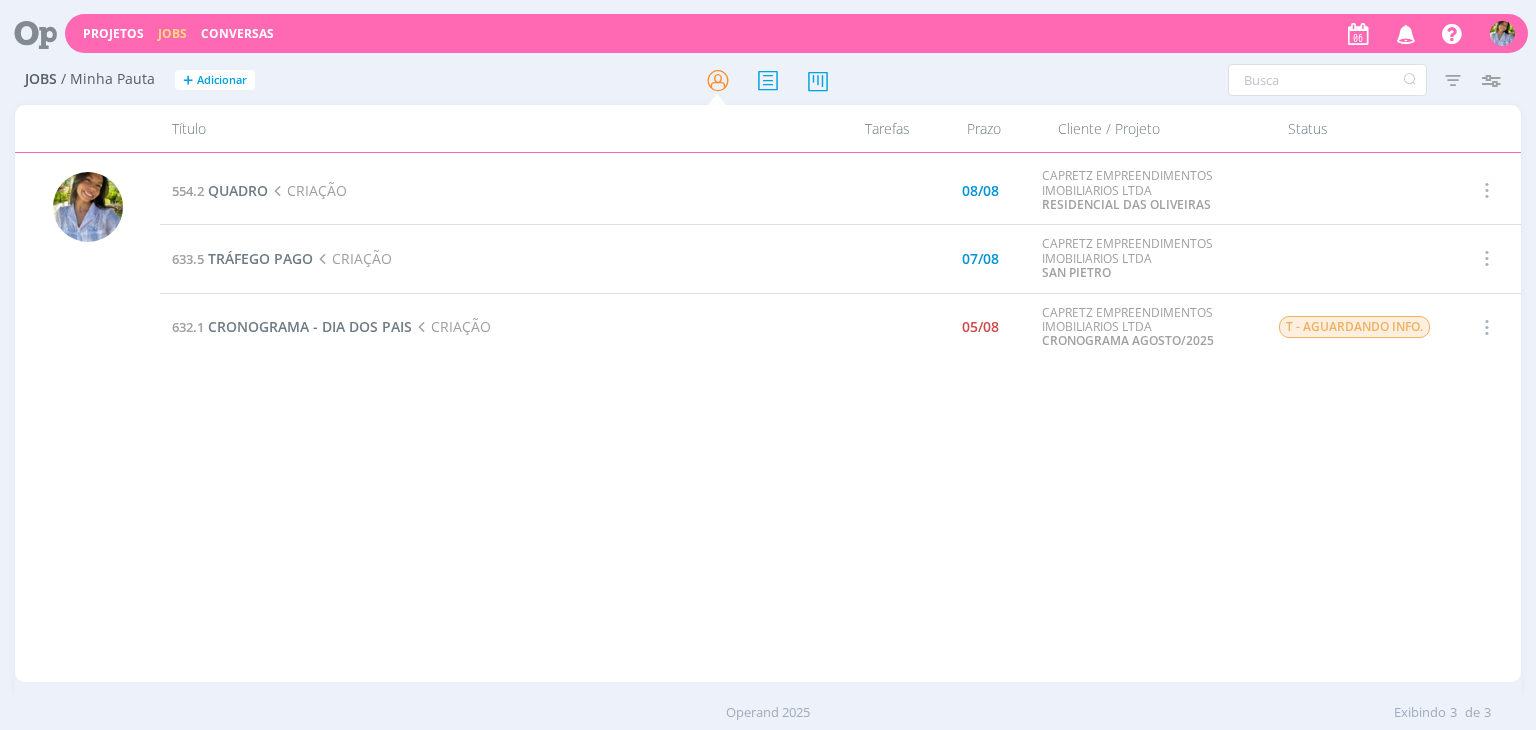 click at bounding box center (421, 327) 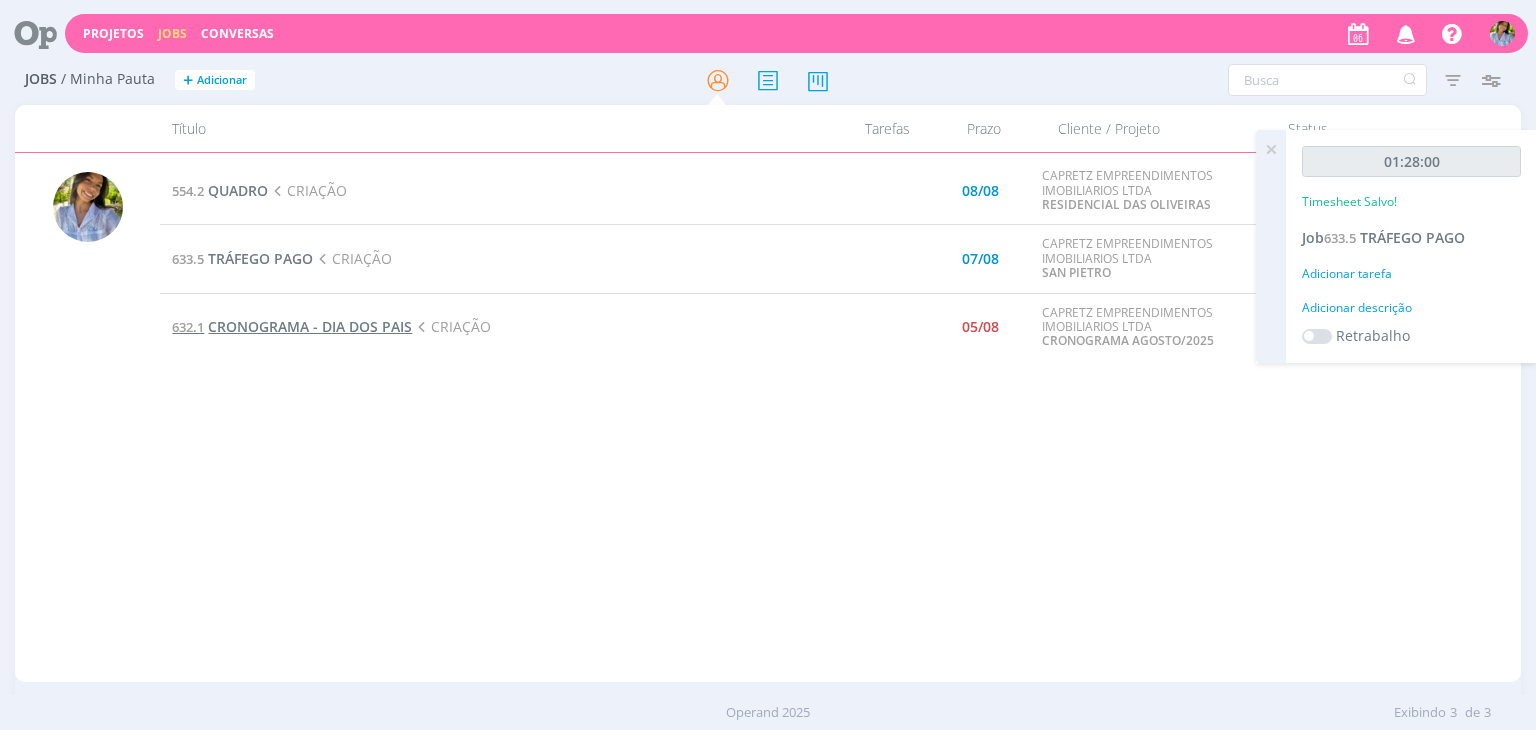 click on "CRONOGRAMA - DIA DOS PAIS" at bounding box center (310, 326) 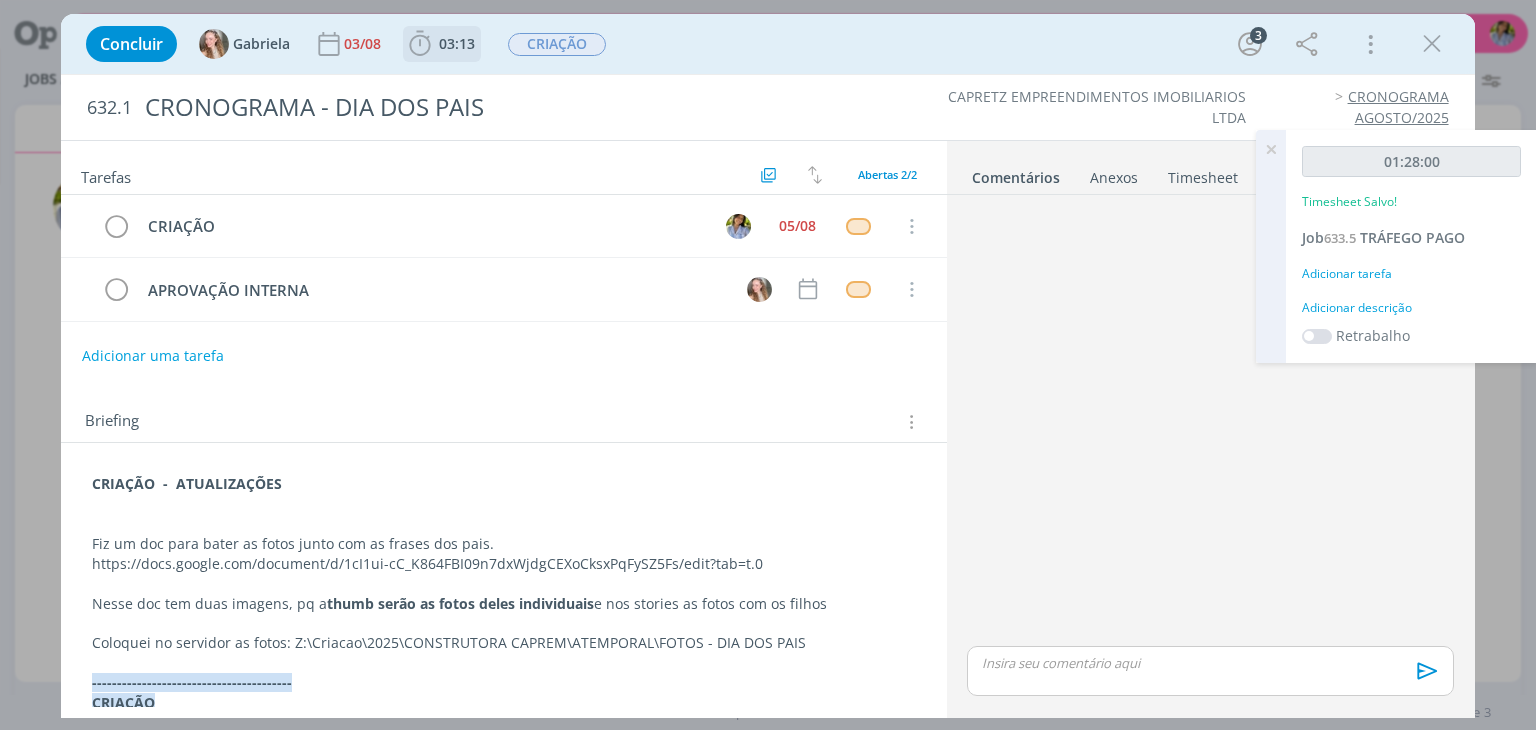 click on "03:13" at bounding box center (457, 43) 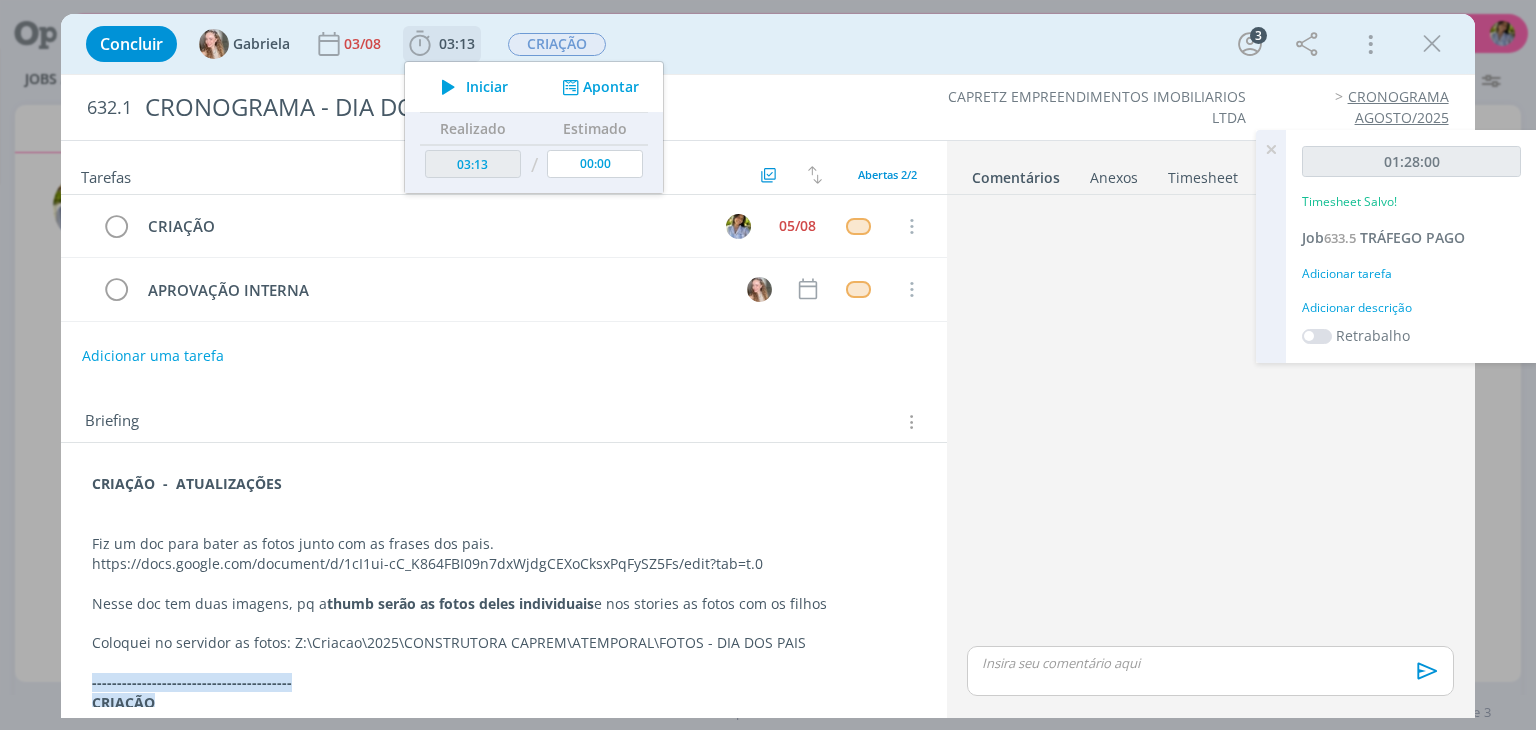 click at bounding box center (448, 87) 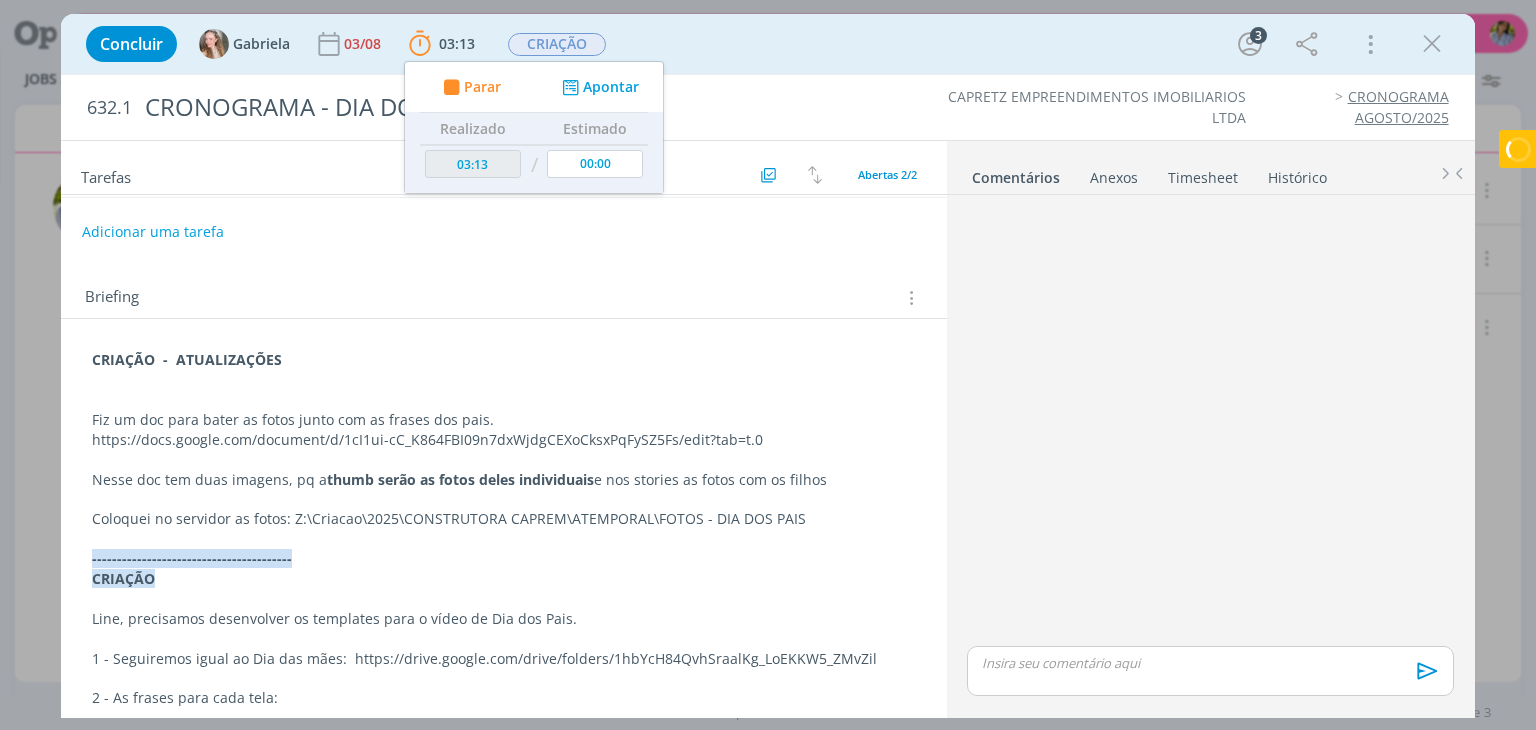 scroll, scrollTop: 152, scrollLeft: 0, axis: vertical 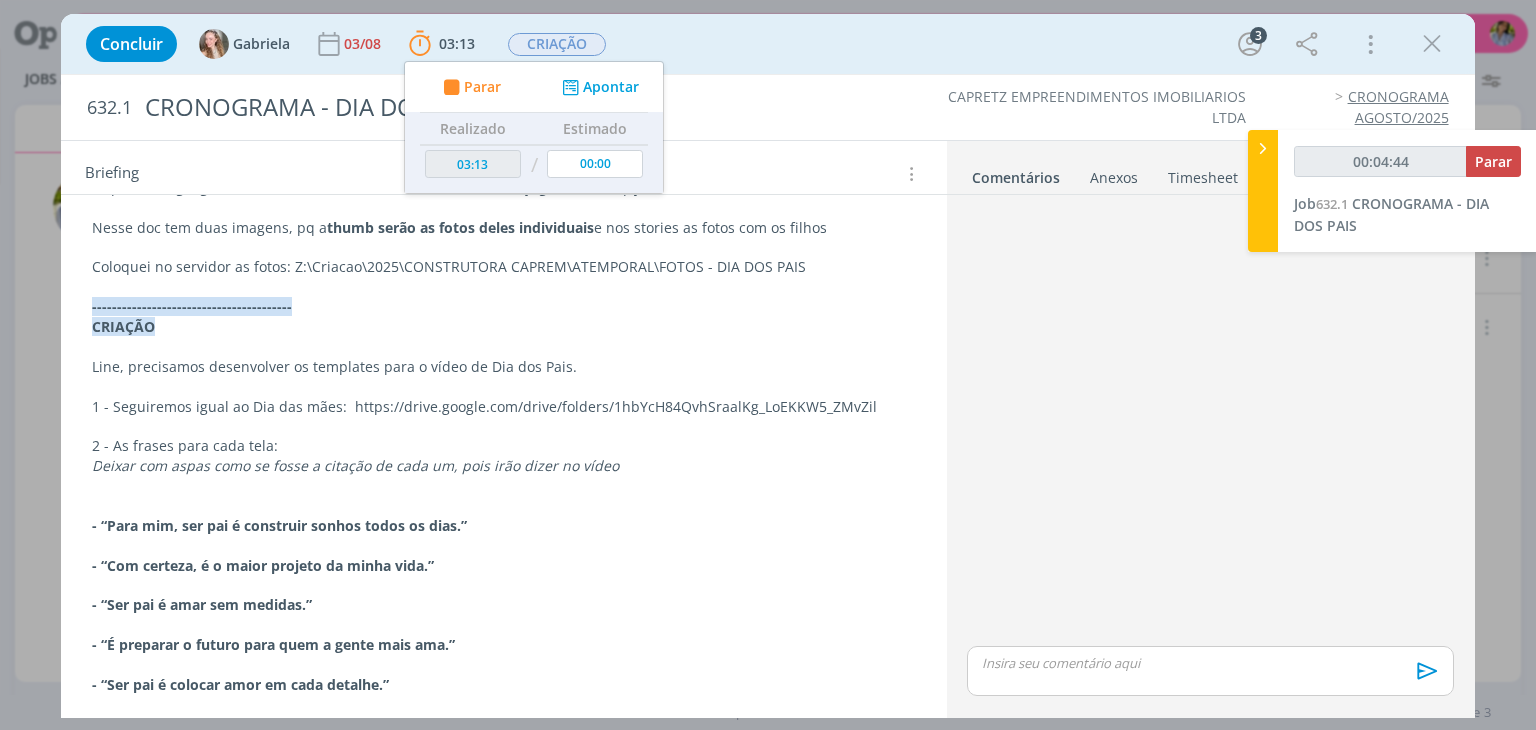 click on "Tarefas
Usar Job de template
Ordenar por: Prazo crescente Prazo decrescente Ordem original Todas 3 Concluídas 0 Canceladas 1
Abertas 2/2
CRIAÇÃO 05/08 Cancelar APROVAÇÃO INTERNA Cancelar
Adicionar uma tarefa
Briefing
Briefings Predefinidos
Versões do Briefing
Ver Briefing do Projeto
CRIAÇÃO  -  ATUALIZAÇÕES  Fiz um doc para bater as fotos junto com as frases dos pais. https://docs.google.com/document/d/1cI1ui-cC_K864FBI09n7dxWjdgCEXoCksxPqFySZ5Fs/edit?tab=t.0 Nesse doc tem duas imagens, pq a  thumb serão as fotos deles individuais  e nos stories as fotos com os filhos Coloquei no servidor as fotos: Z:\Criacao\2025\CONSTRUTORA CAPREM\ATEMPORAL\FOTOS - DIA DOS PAIS CRIAÇÃO  D" at bounding box center (503, 424) 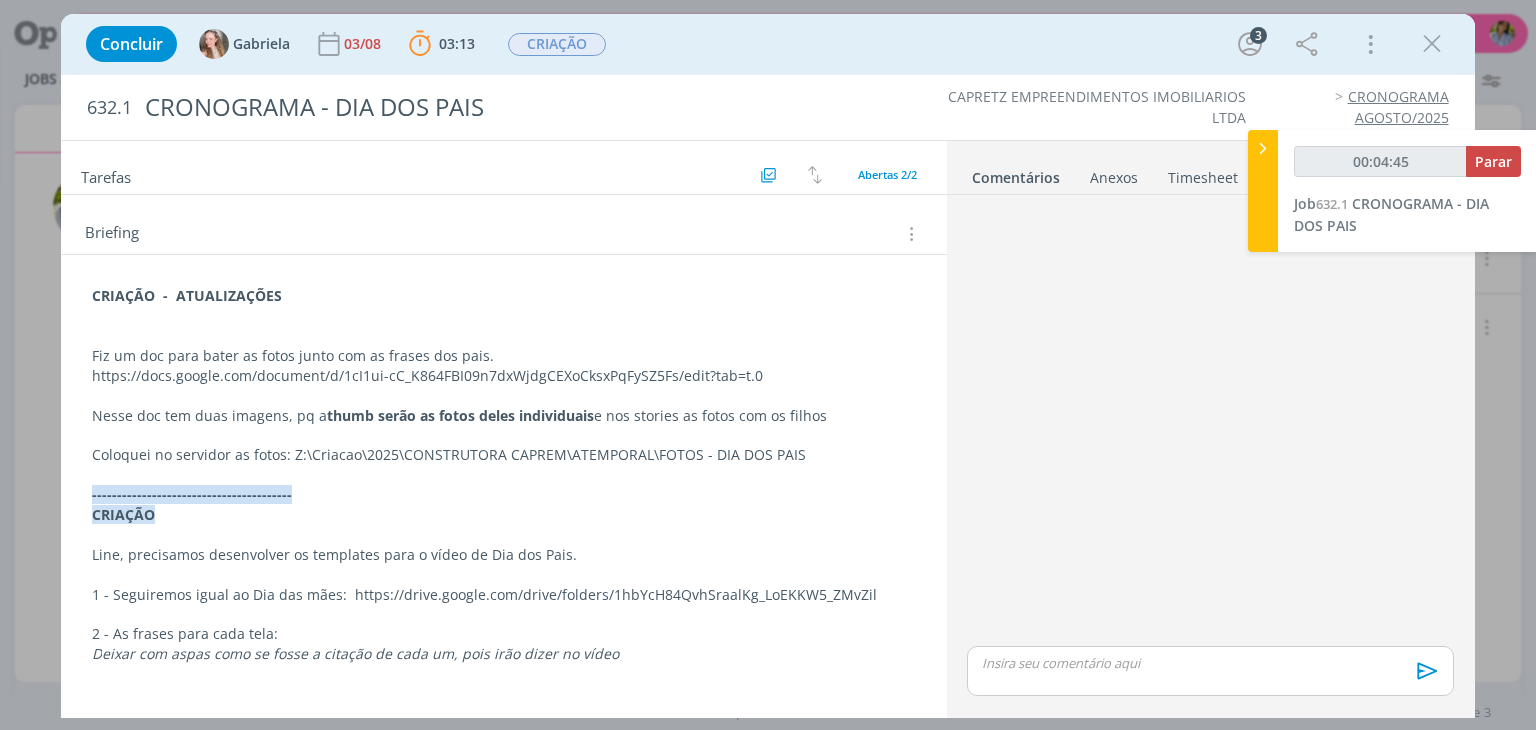 scroll, scrollTop: 156, scrollLeft: 0, axis: vertical 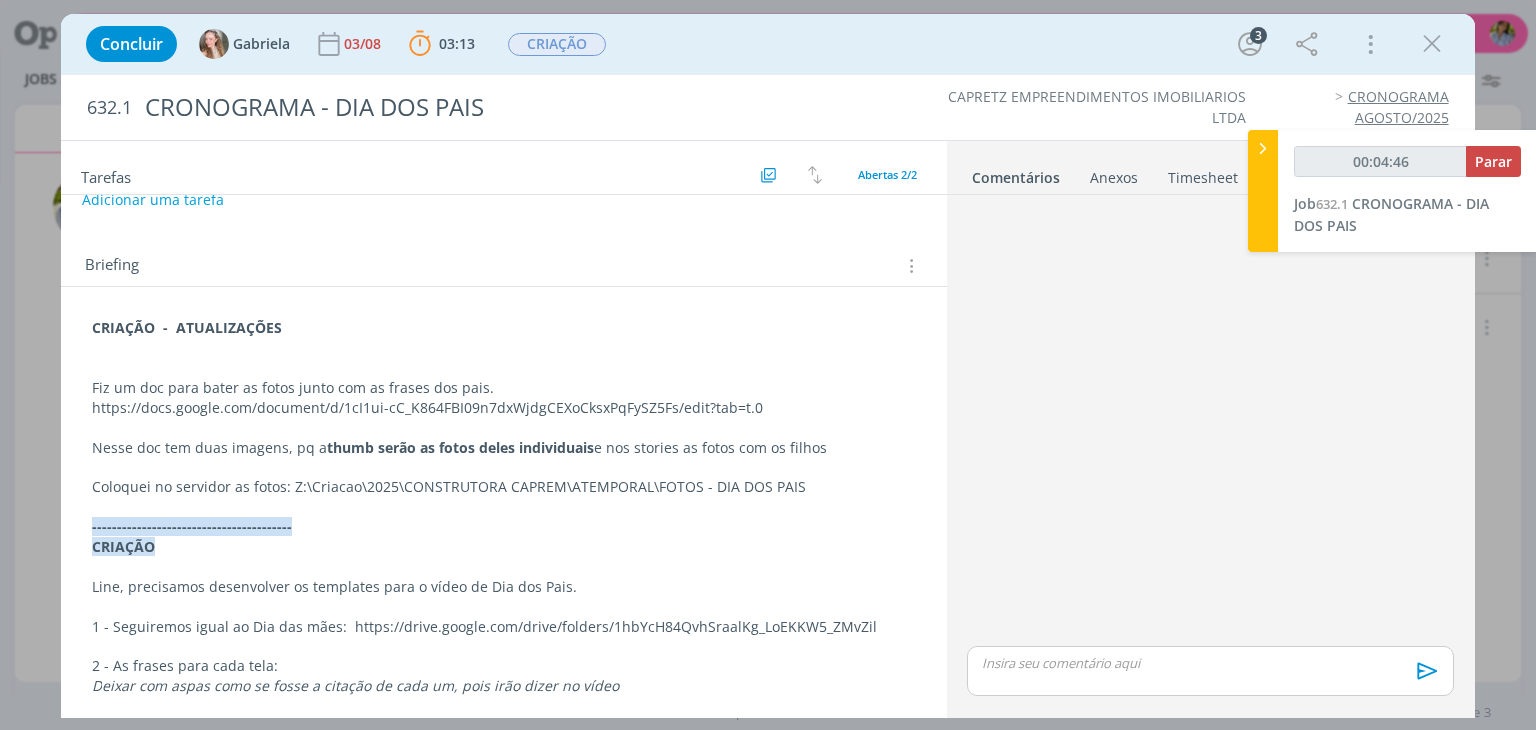 click on "https://docs.google.com/document/d/1cI1ui-cC_K864FBI09n7dxWjdgCEXoCksxPqFySZ5Fs/edit?tab=t.0" at bounding box center [503, 408] 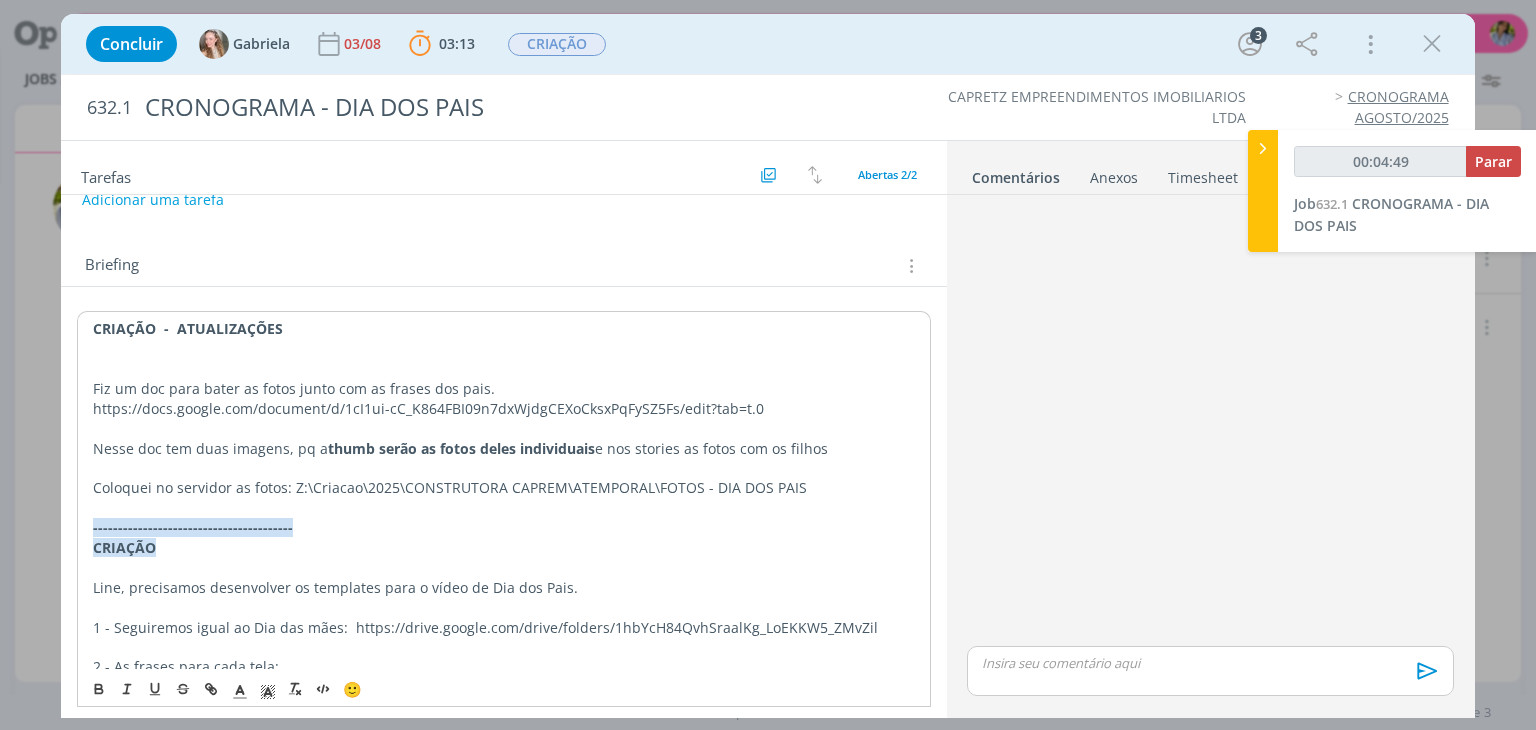 drag, startPoint x: 185, startPoint y: 404, endPoint x: 145, endPoint y: 415, distance: 41.484936 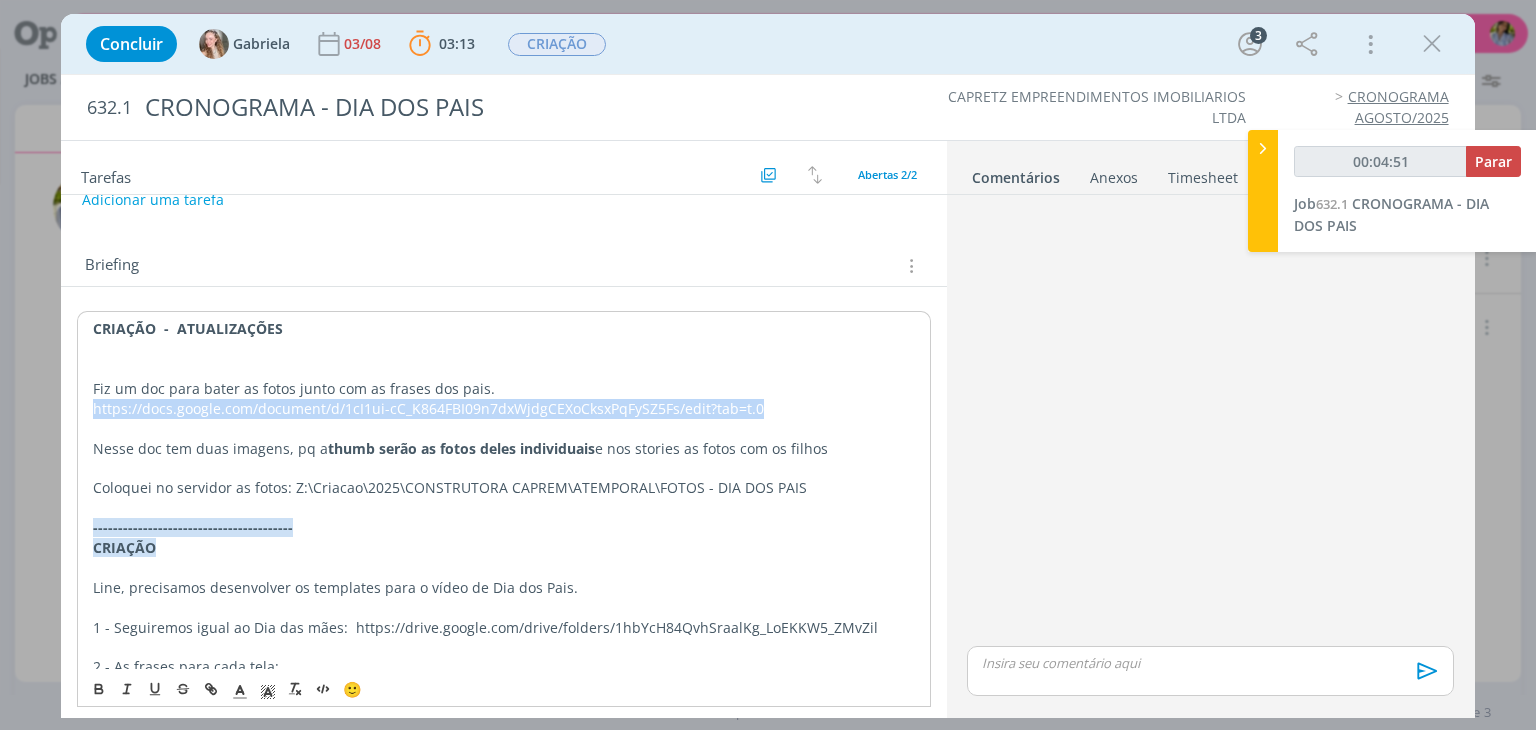 drag, startPoint x: 166, startPoint y: 400, endPoint x: 764, endPoint y: 406, distance: 598.0301 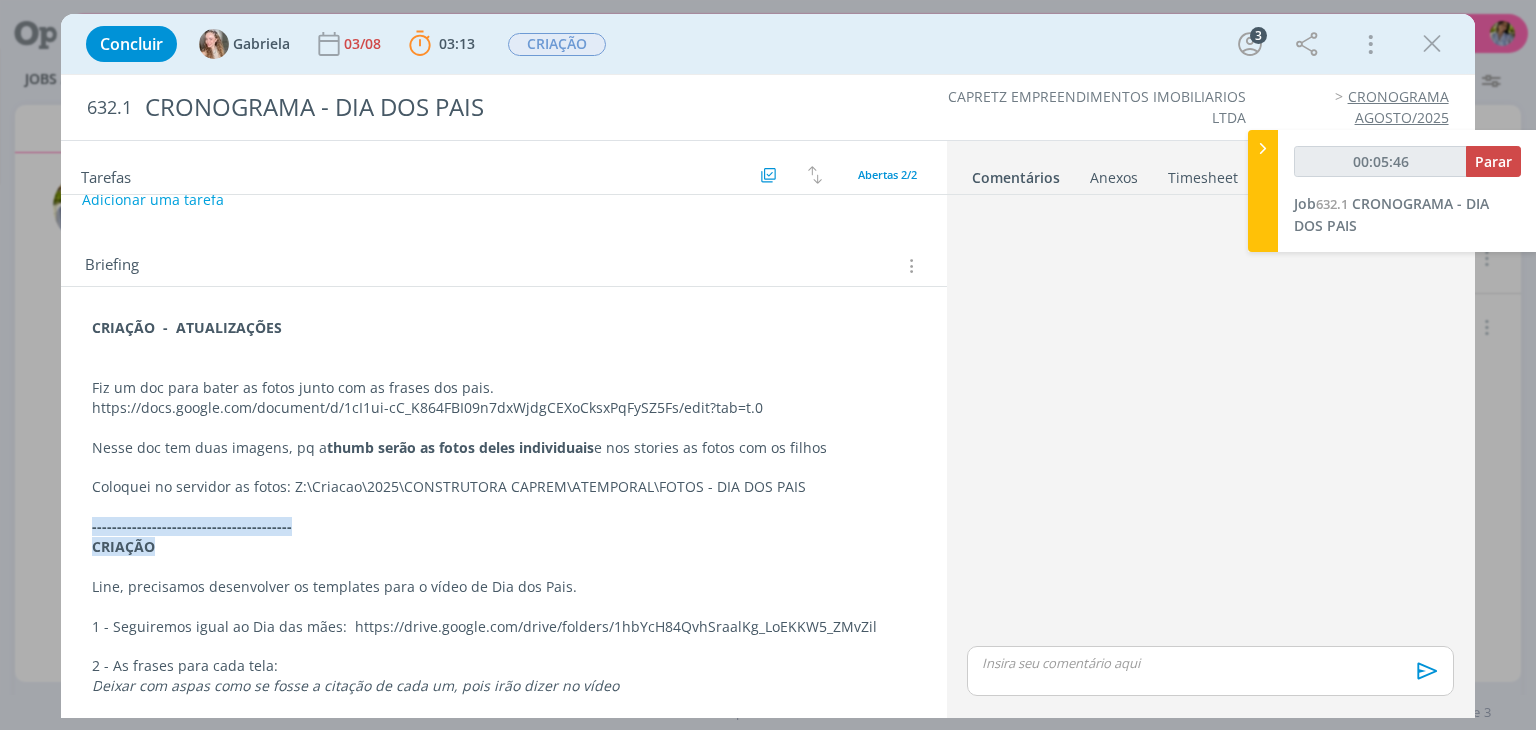 click on "https://docs.google.com/document/d/1cI1ui-cC_K864FBI09n7dxWjdgCEXoCksxPqFySZ5Fs/edit?tab=t.0" at bounding box center (503, 408) 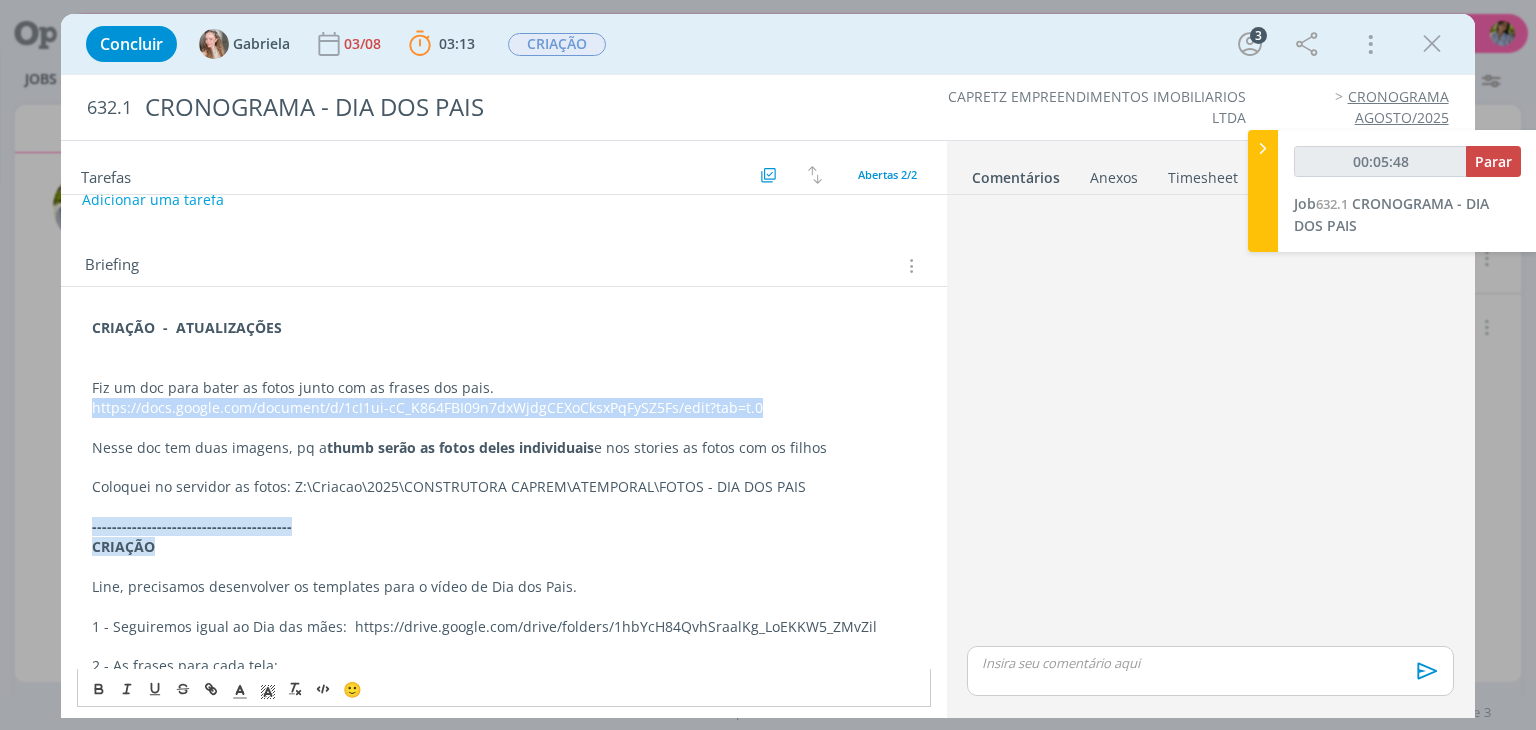 drag, startPoint x: 89, startPoint y: 400, endPoint x: 772, endPoint y: 401, distance: 683.00073 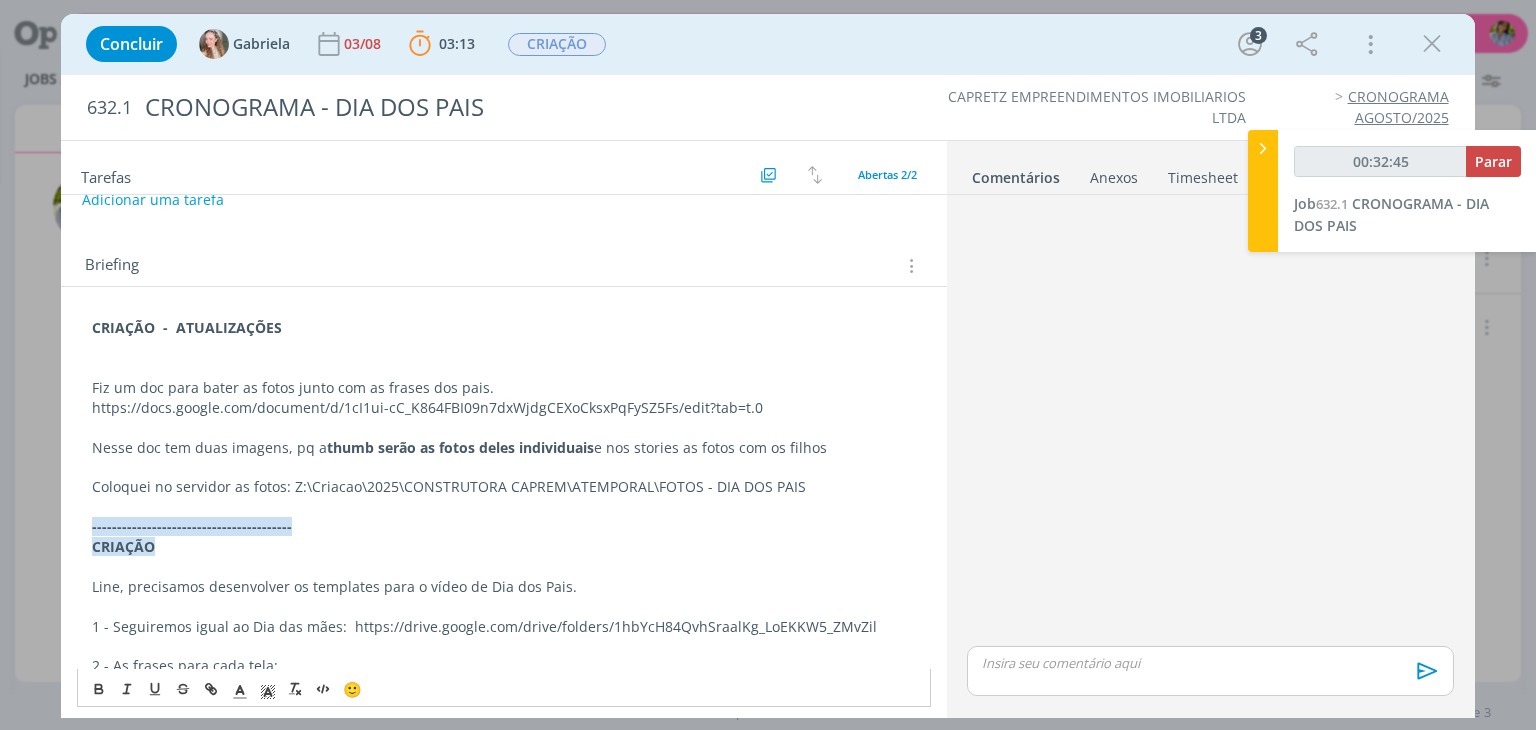 click on "https://docs.google.com/document/d/1cI1ui-cC_K864FBI09n7dxWjdgCEXoCksxPqFySZ5Fs/edit?tab=t.0" at bounding box center (503, 408) 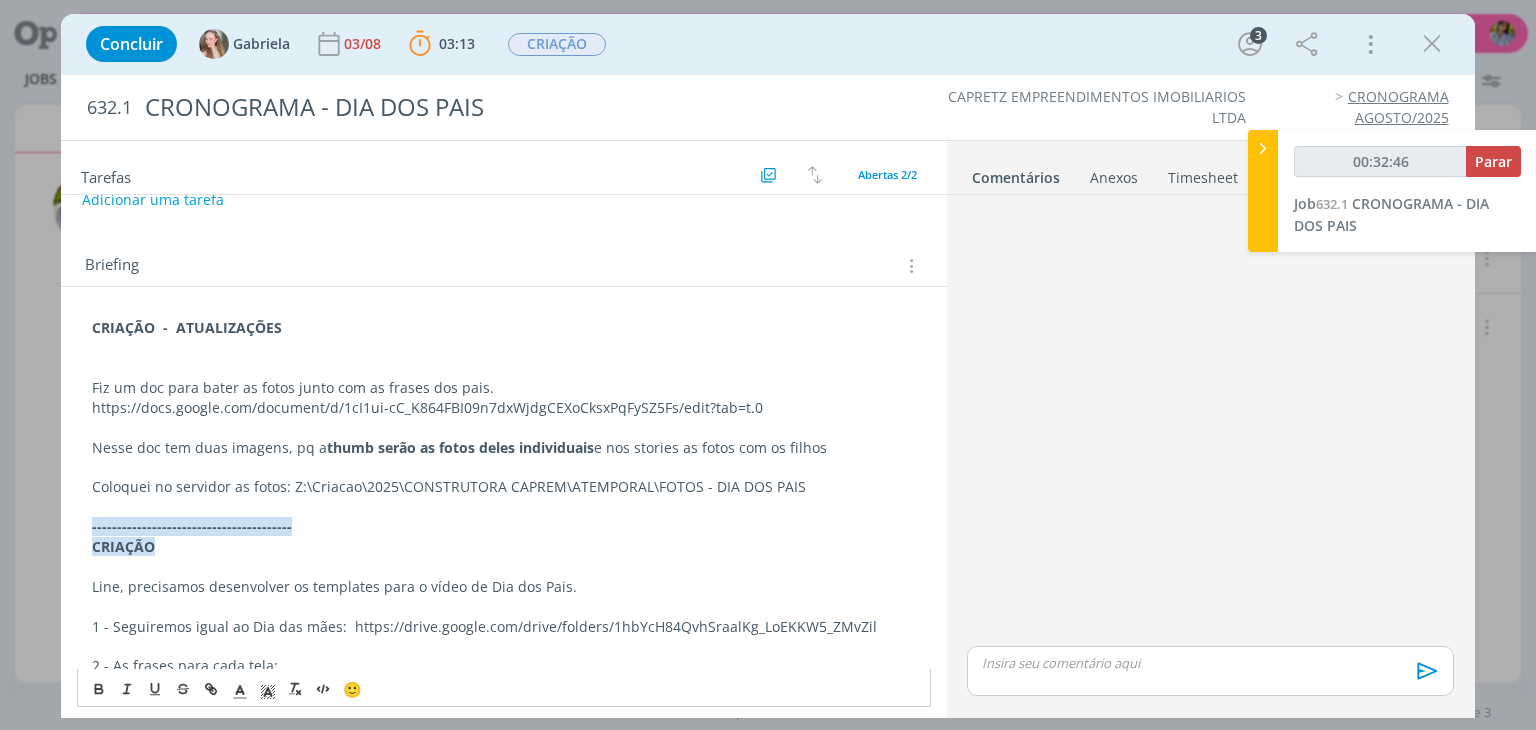 click on "https://docs.google.com/document/d/1cI1ui-cC_K864FBI09n7dxWjdgCEXoCksxPqFySZ5Fs/edit?tab=t.0" at bounding box center [503, 408] 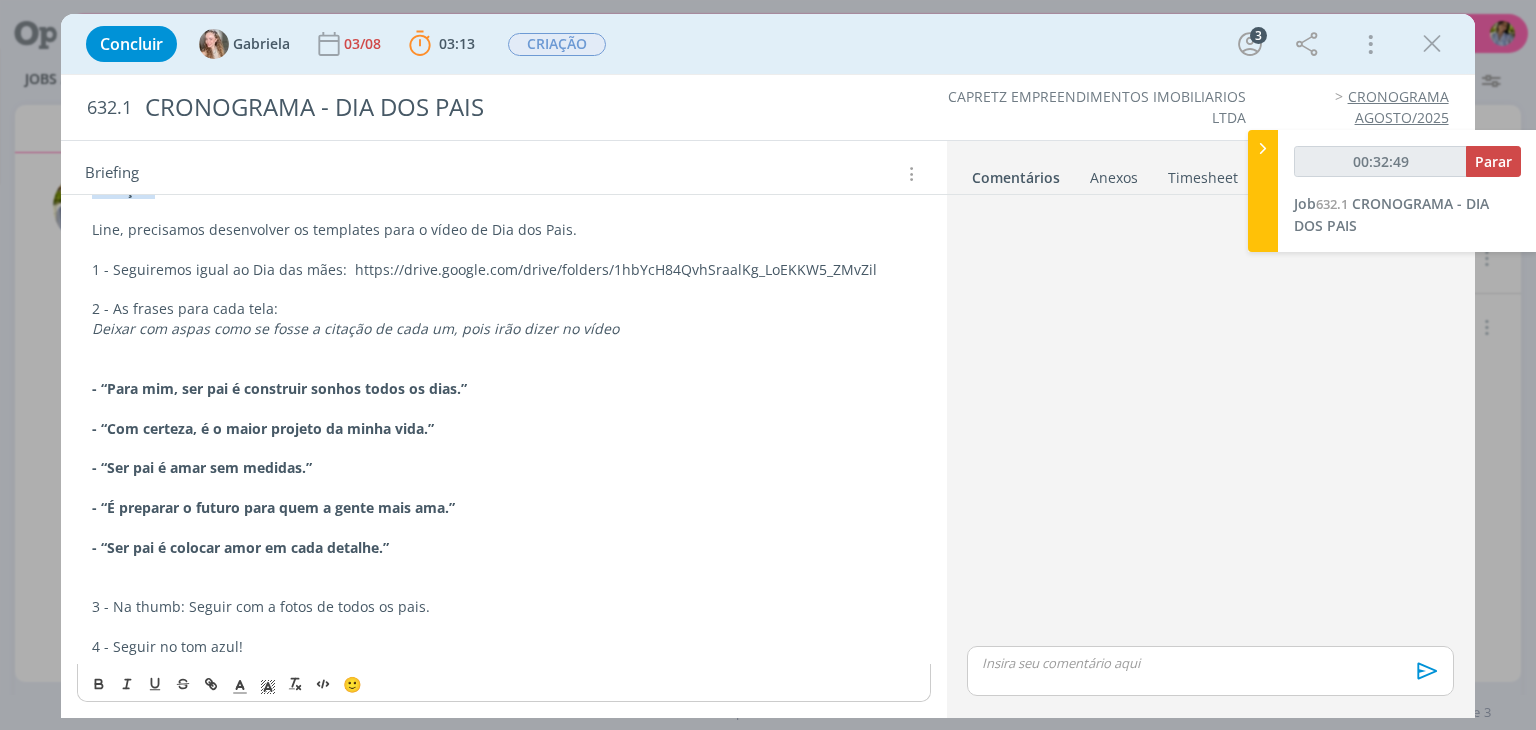 scroll, scrollTop: 475, scrollLeft: 0, axis: vertical 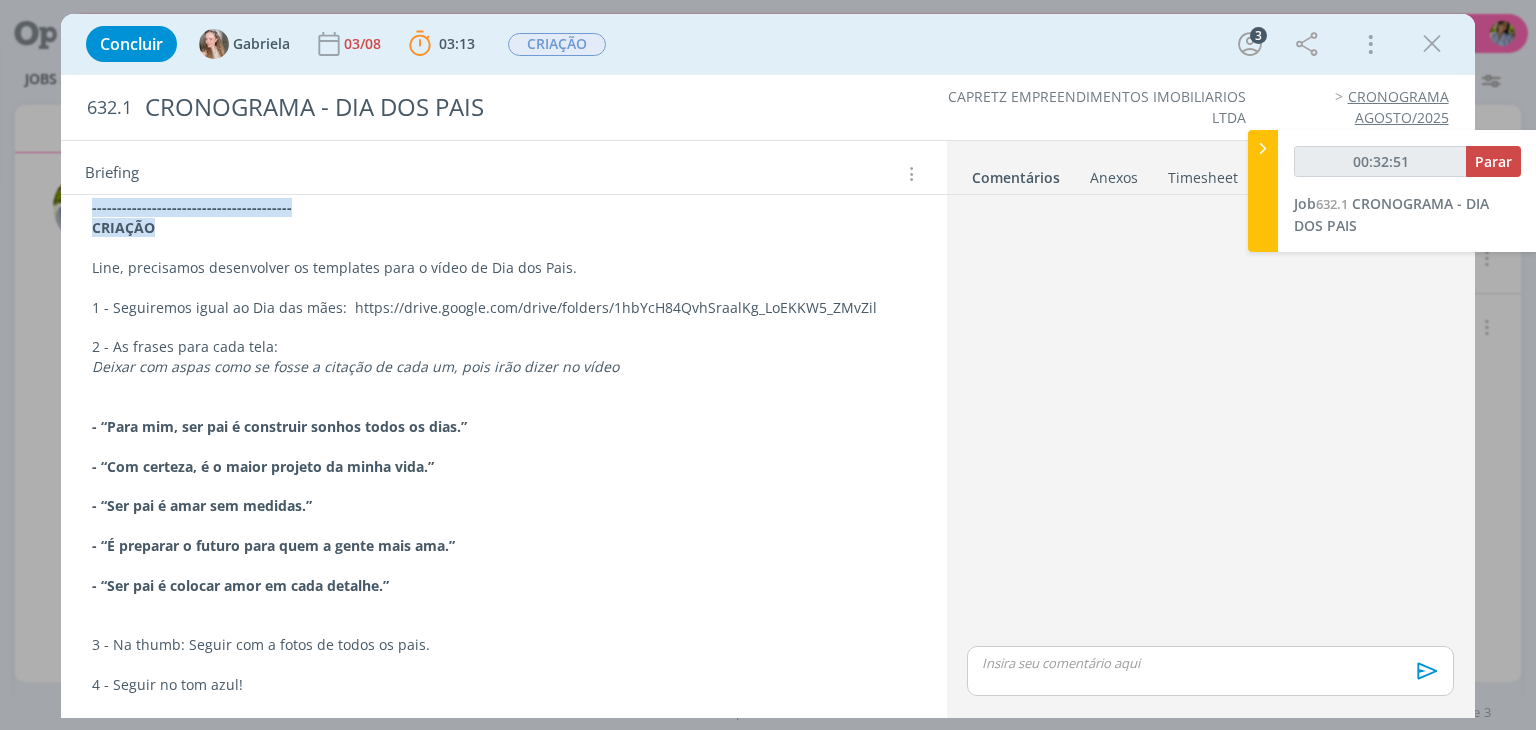 click on "1 - Seguiremos igual ao Dia das mães:  https://drive.google.com/drive/folders/1hbYcH84QvhSraalKg_LoEKKW5_ZMvZil" at bounding box center [503, 308] 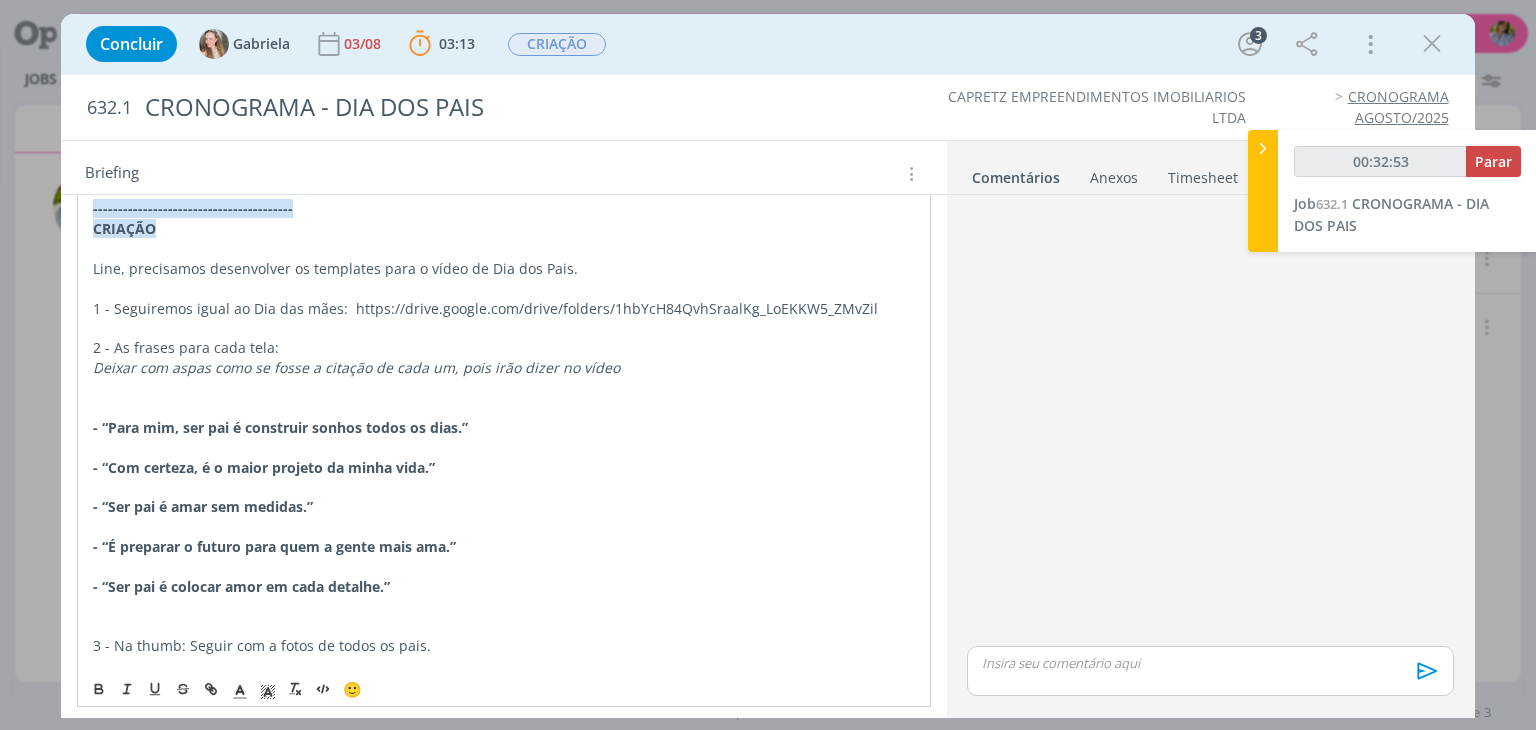 drag, startPoint x: 432, startPoint y: 306, endPoint x: 404, endPoint y: 302, distance: 28.284271 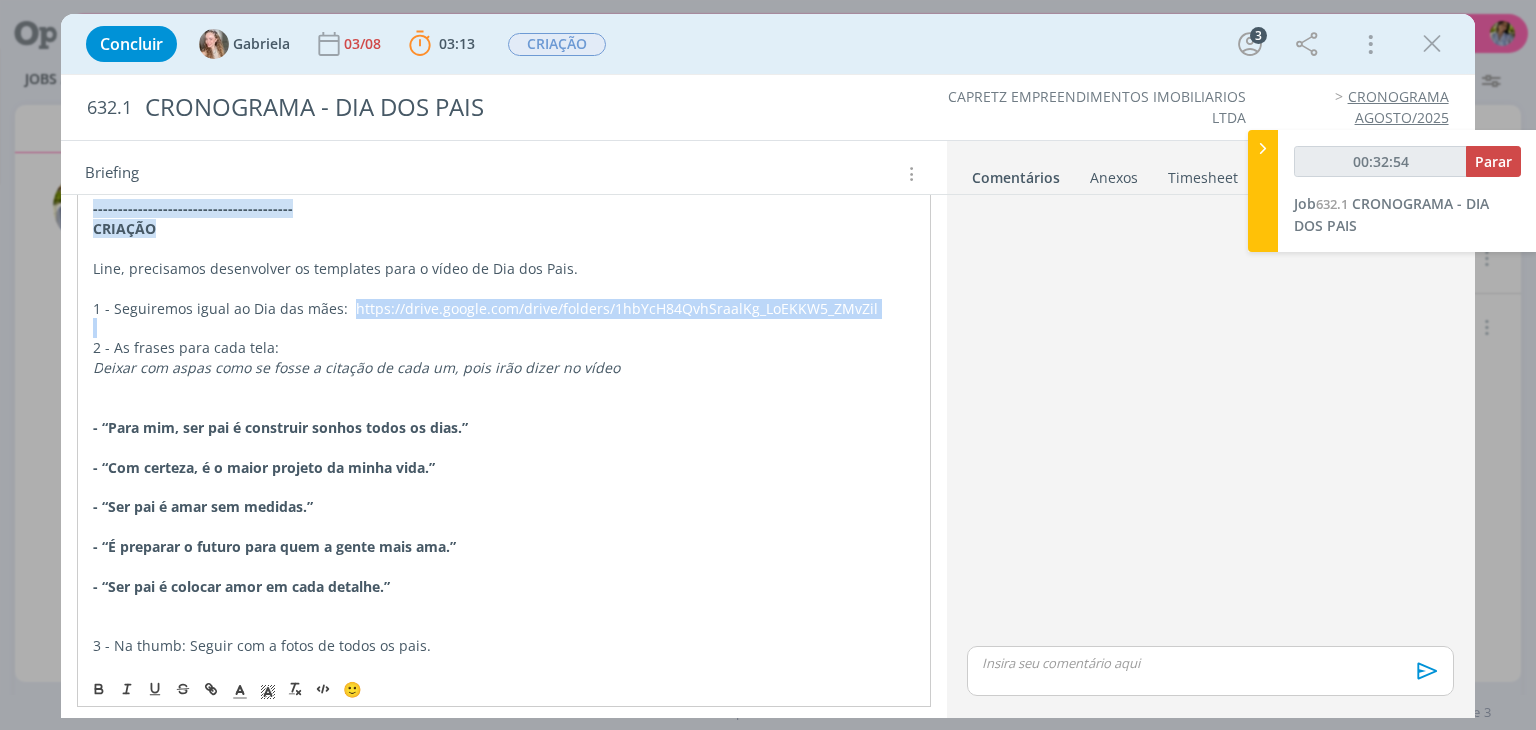 drag, startPoint x: 435, startPoint y: 314, endPoint x: 853, endPoint y: 317, distance: 418.01077 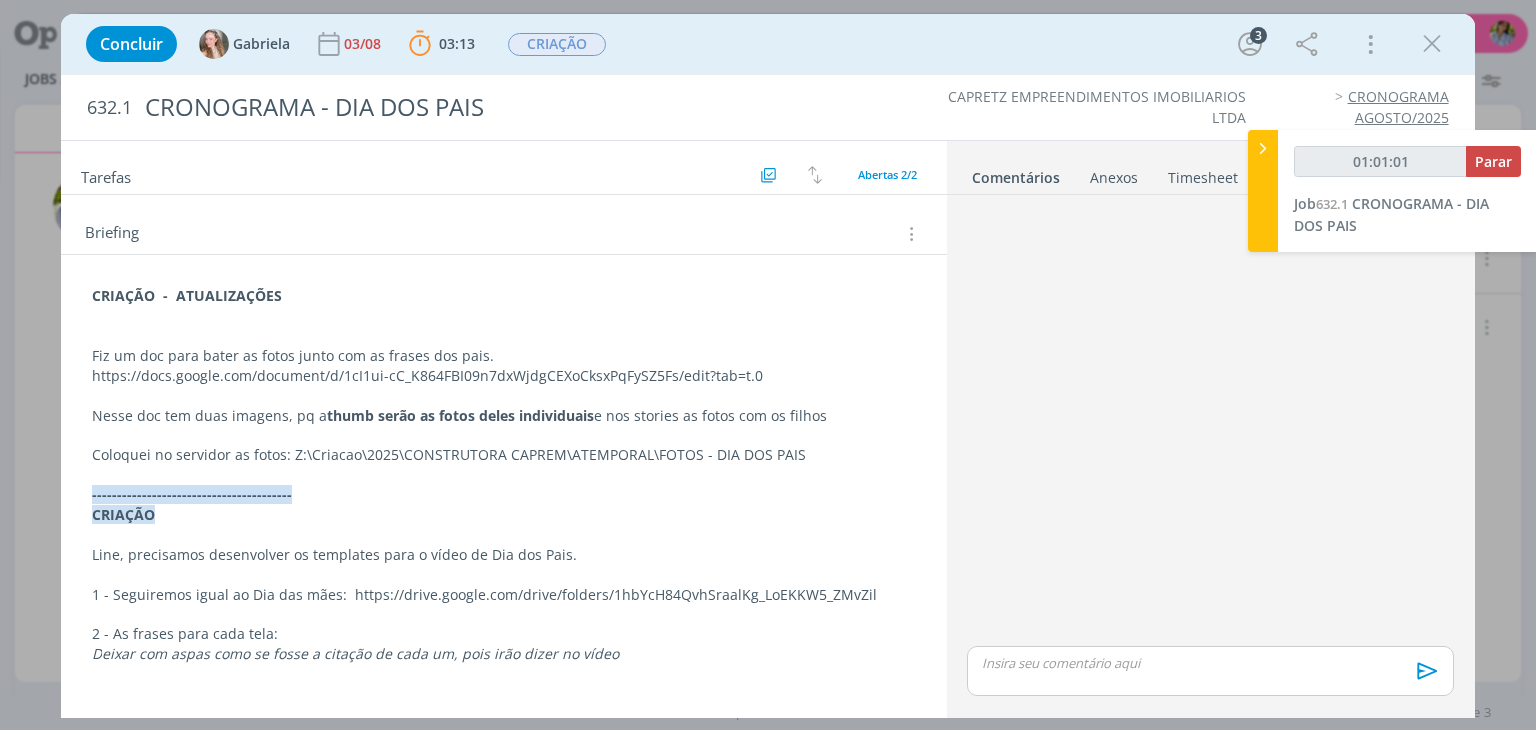 scroll, scrollTop: 173, scrollLeft: 0, axis: vertical 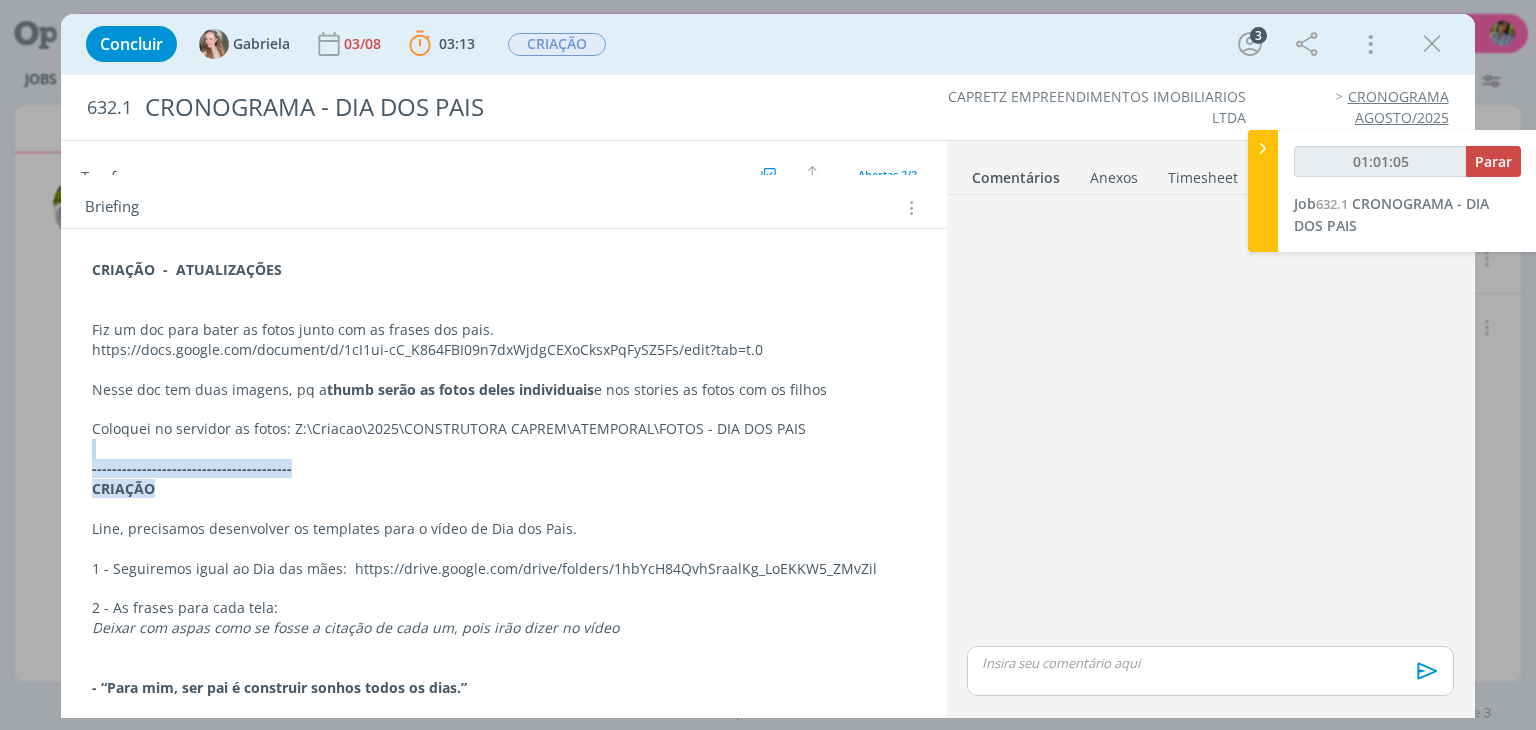 click on "CRIAÇÃO  -  ATUALIZAÇÕES  Fiz um doc para bater as fotos junto com as frases dos pais. https://docs.google.com/document/d/1cI1ui-cC_K864FBI09n7dxWjdgCEXoCksxPqFySZ5Fs/edit?tab=t.0 Nesse doc tem duas imagens, pq a  thumb serão as fotos deles individuais  e nos stories as fotos com os filhos Coloquei no servidor as fotos: Z:\Criacao\2025\CONSTRUTORA CAPREM\ATEMPORAL\FOTOS - DIA DOS PAIS ---------------------------------------- CRIAÇÃO Line, precisamos desenvolver os templates para o vídeo de Dia dos Pais. 1 - Seguiremos igual ao Dia das mães:  https://drive.google.com/drive/folders/1hbYcH84QvhSraalKg_LoEKKW5_ZMvZil 2 - As frases para cada tela:  D eixar com aspas como se fosse a citação de cada um, pois irão dizer no vídeo - “Para mim, ser pai é construir sonhos todos os dias.” - “Com certeza, é o maior projeto da minha vida.” - “Ser pai é amar sem medidas.” - “É preparar o futuro para quem a gente mais ama.” - “Ser pai é colocar amor em cada detalhe.”" at bounding box center (503, 608) 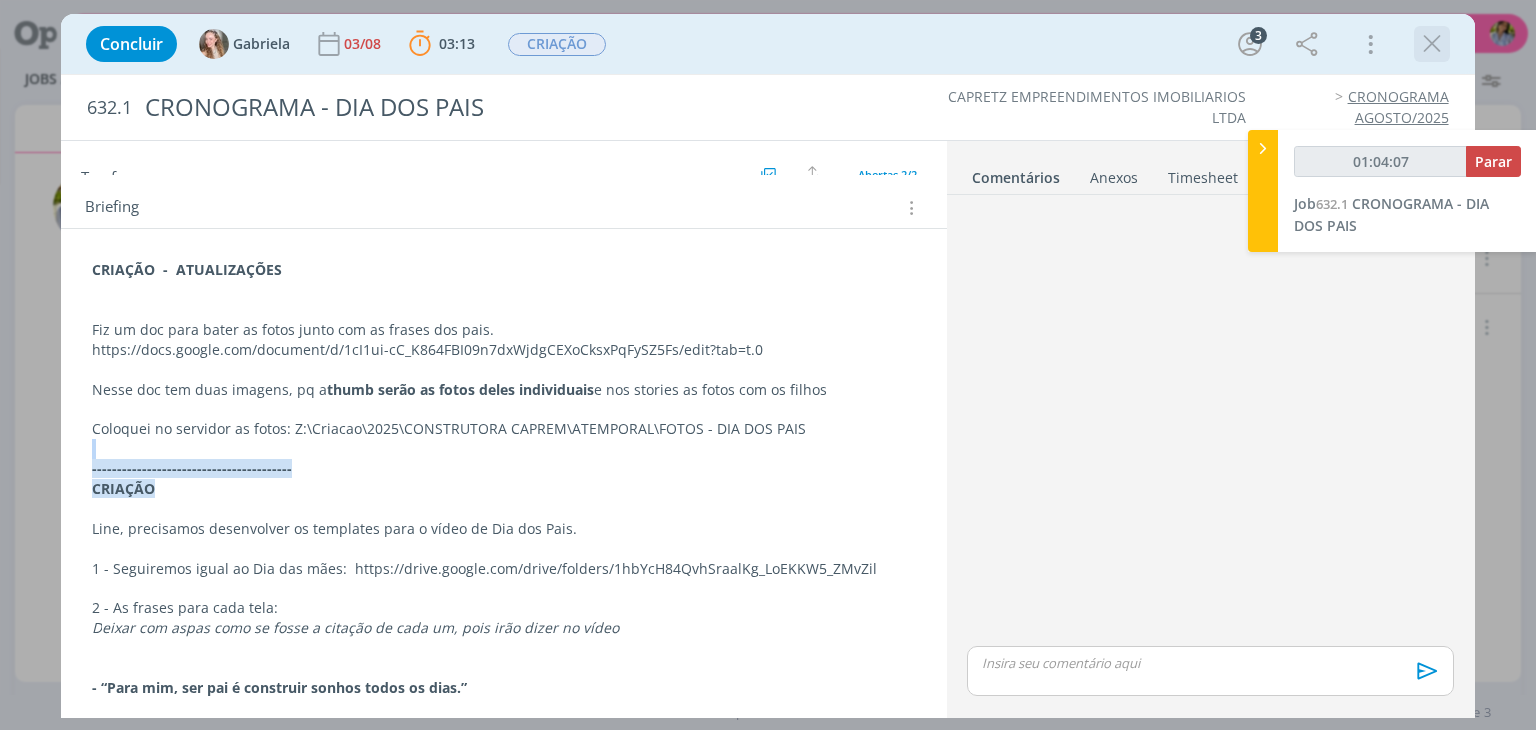 click at bounding box center [1432, 44] 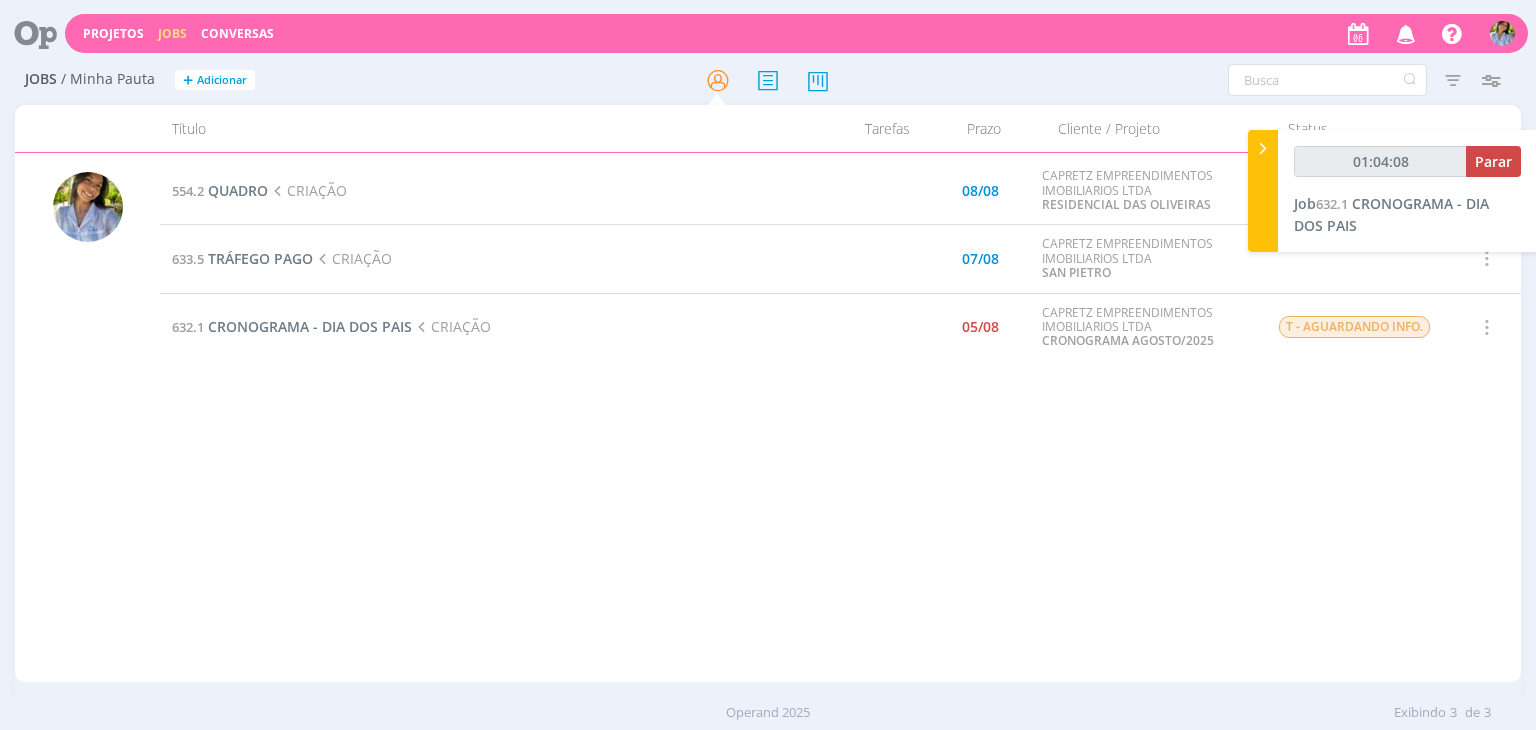 type on "01:04:09" 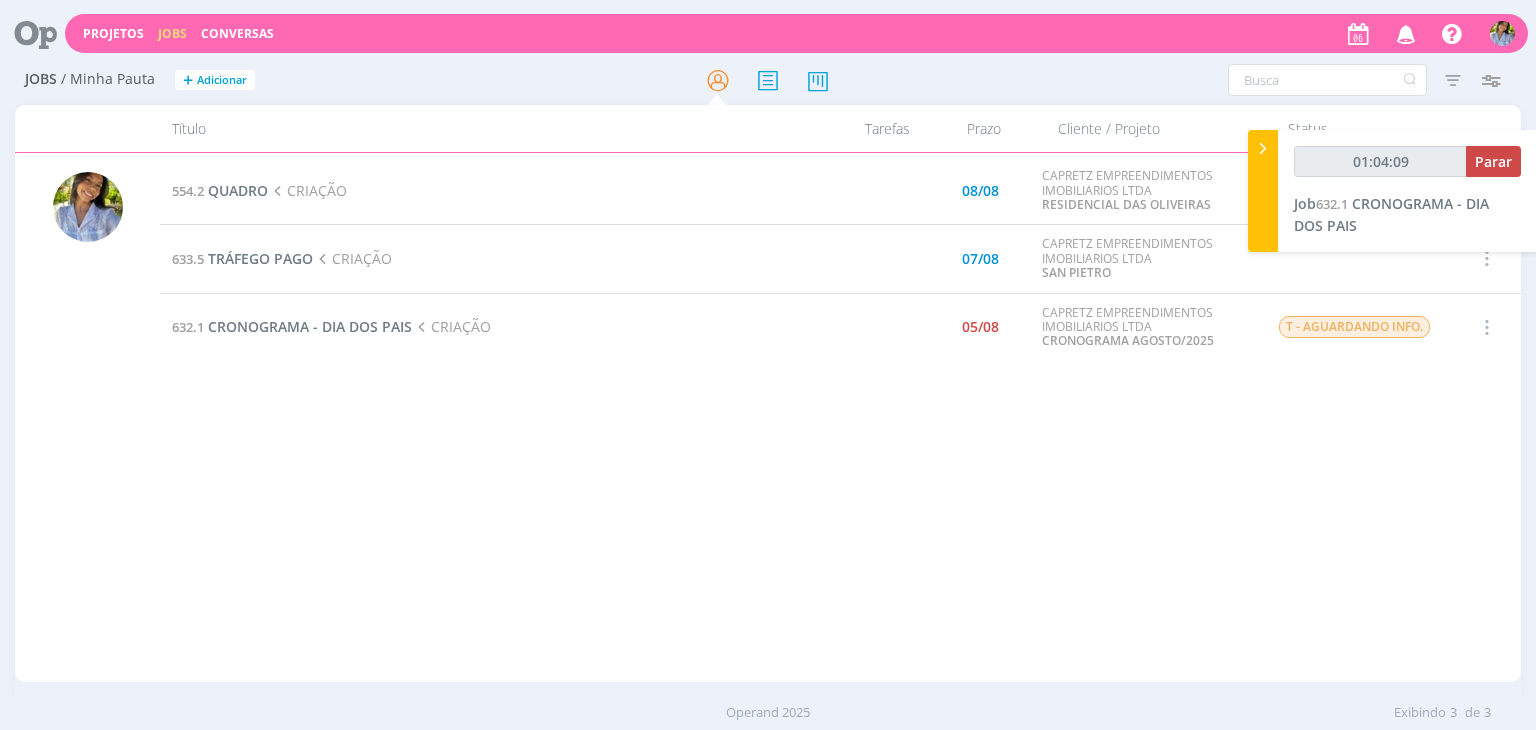 click at bounding box center (1263, 148) 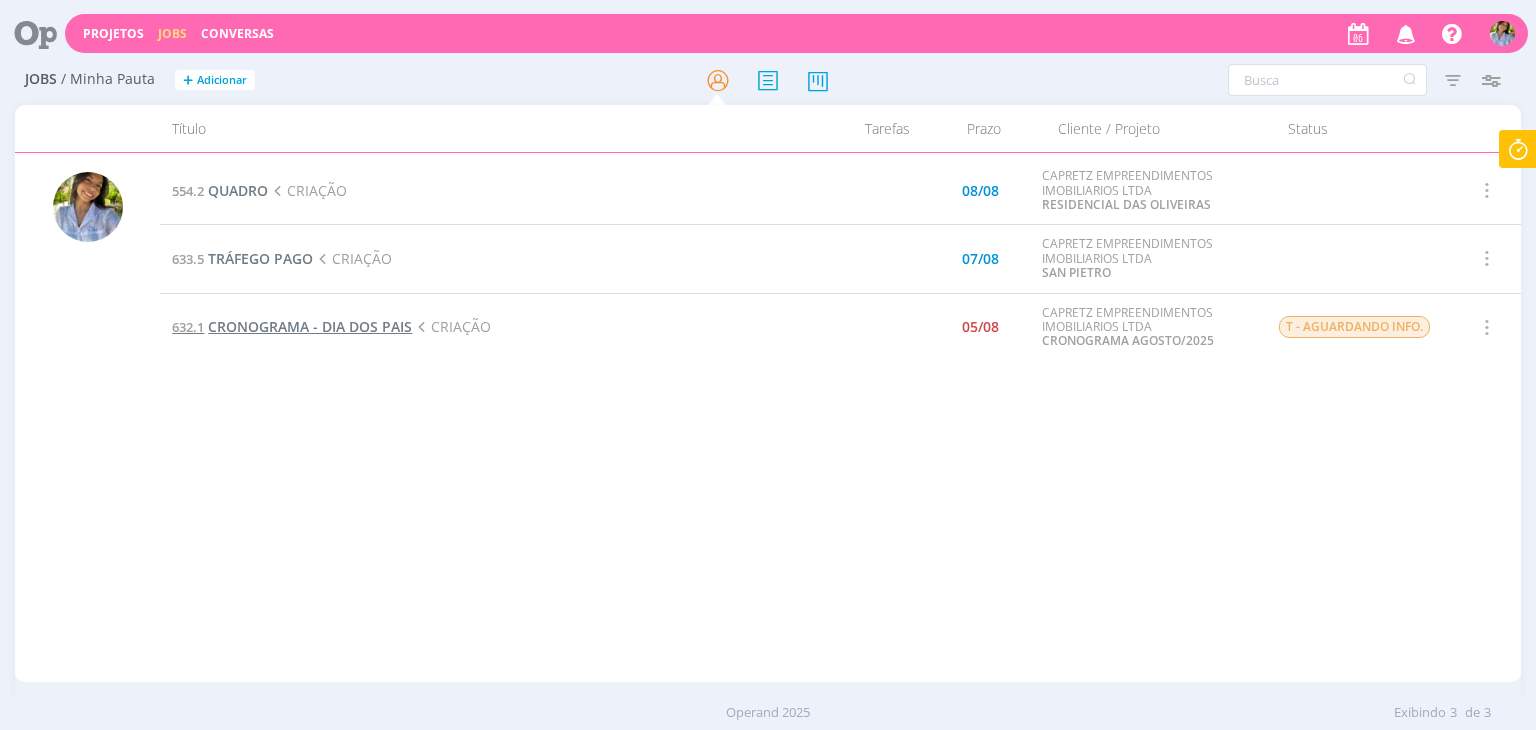 click on "CRONOGRAMA - DIA DOS PAIS" at bounding box center (310, 326) 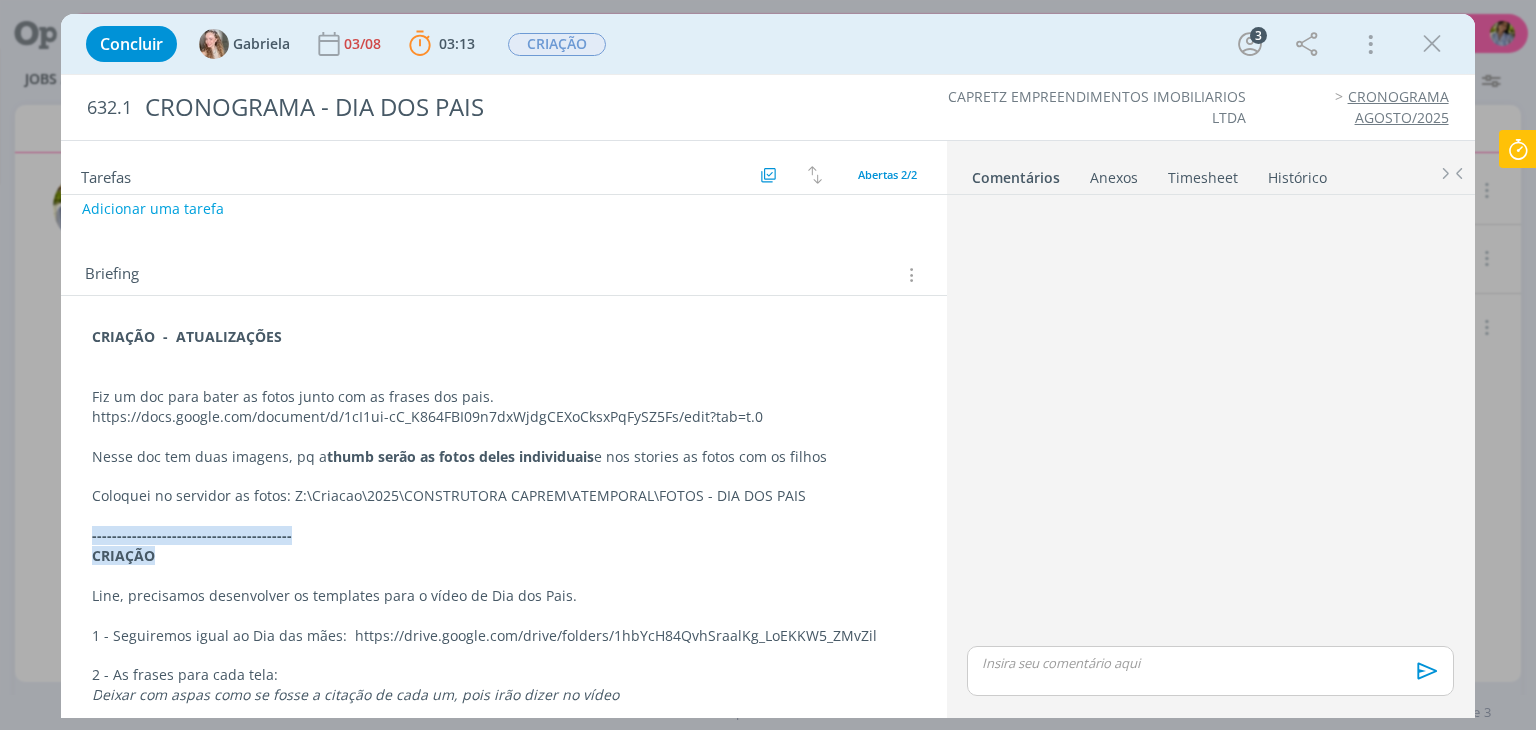 scroll, scrollTop: 191, scrollLeft: 0, axis: vertical 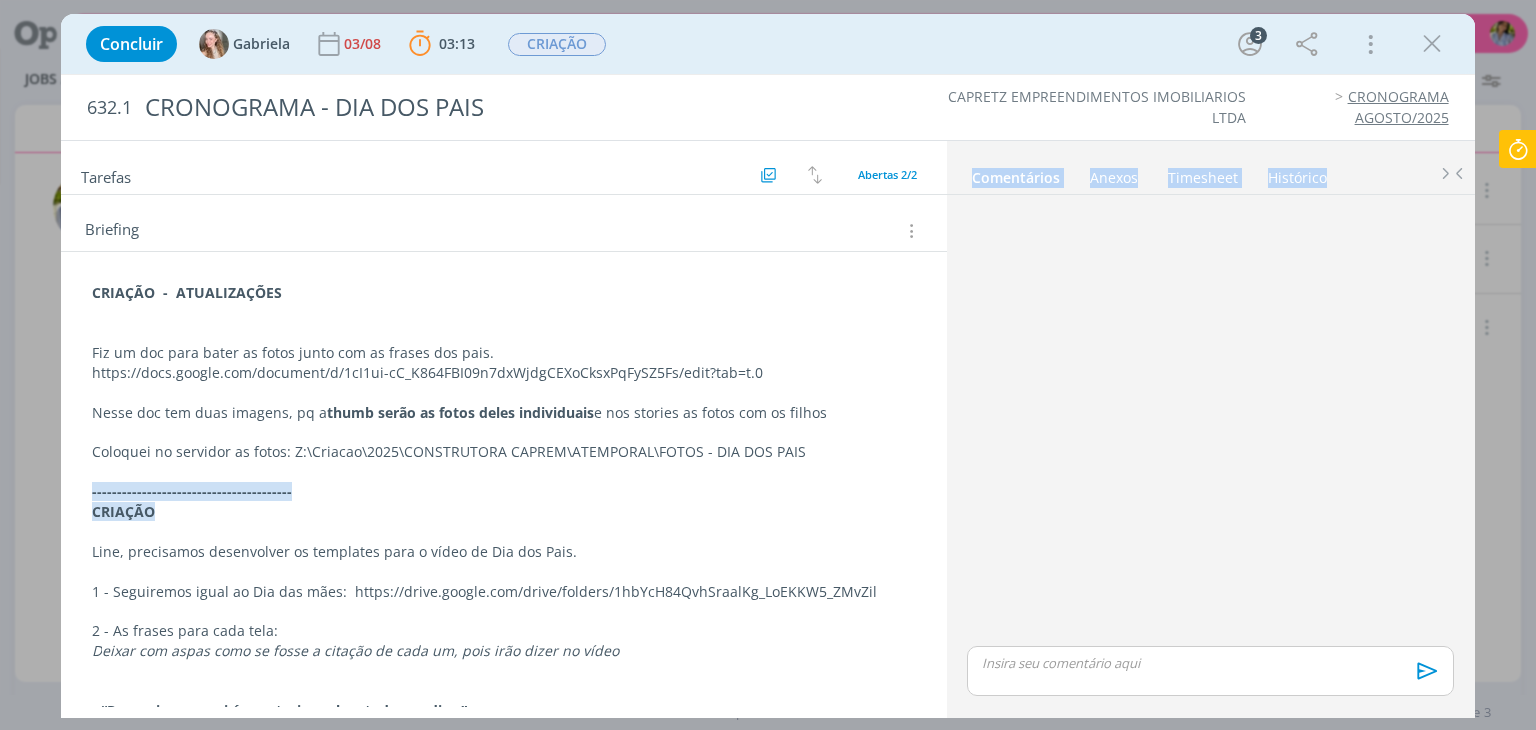 click on "Tarefas
Usar Job de template
Ordenar por: Prazo crescente Prazo decrescente Ordem original Todas 3 Concluídas 0 Canceladas 1
Abertas 2/2
CRIAÇÃO 05/08 Cancelar APROVAÇÃO INTERNA Cancelar
Adicionar uma tarefa
Briefing
Briefings Predefinidos
Versões do Briefing
Ver Briefing do Projeto
CRIAÇÃO  -  ATUALIZAÇÕES  Fiz um doc para bater as fotos junto com as frases dos pais. https://docs.google.com/document/d/1cI1ui-cC_K864FBI09n7dxWjdgCEXoCksxPqFySZ5Fs/edit?tab=t.0 Nesse doc tem duas imagens, pq a  thumb serão as fotos deles individuais  e nos stories as fotos com os filhos Coloquei no servidor as fotos: Z:\Criacao\2025\CONSTRUTORA CAPREM\ATEMPORAL\FOTOS - DIA DOS PAIS CRIAÇÃO  D" at bounding box center [767, 429] 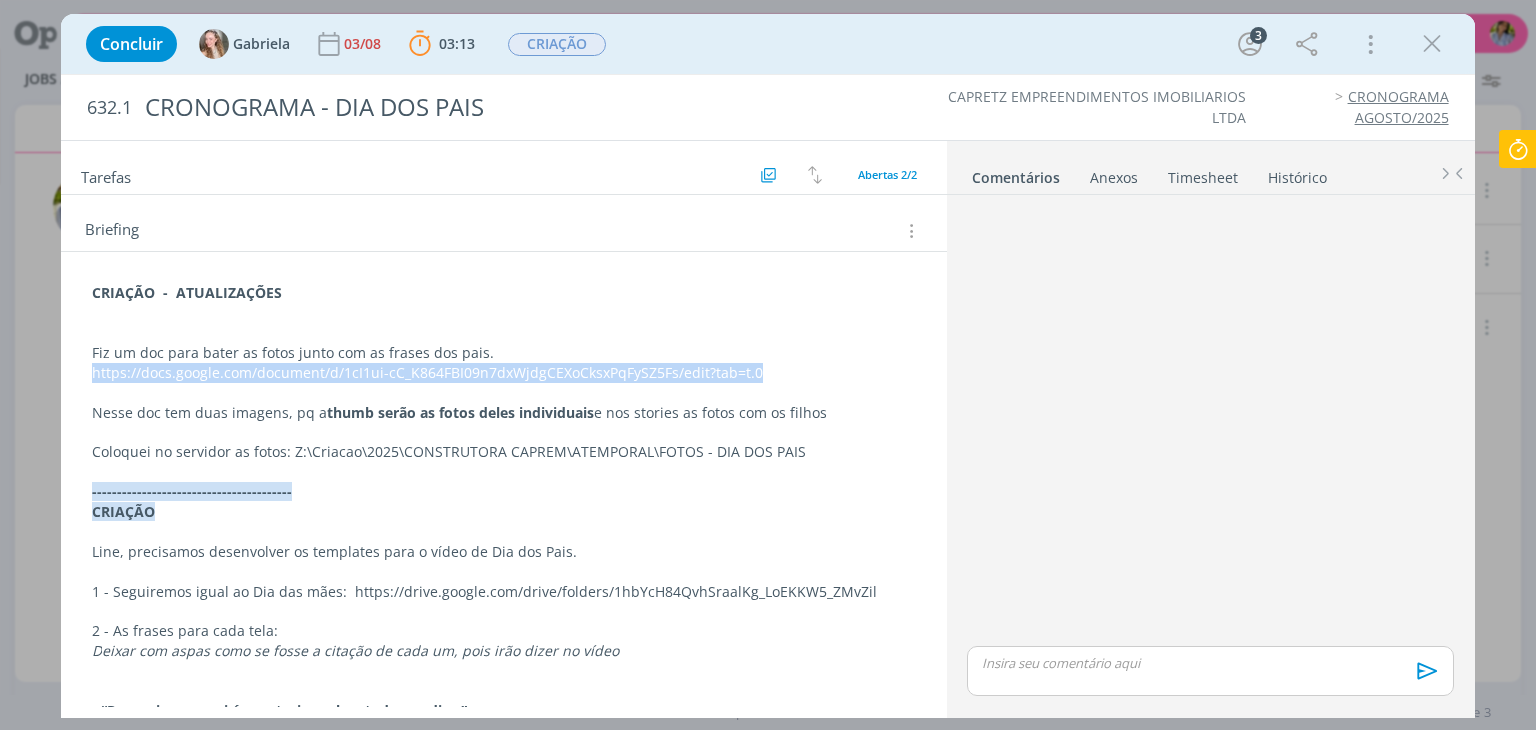 drag, startPoint x: 88, startPoint y: 377, endPoint x: 784, endPoint y: 367, distance: 696.07184 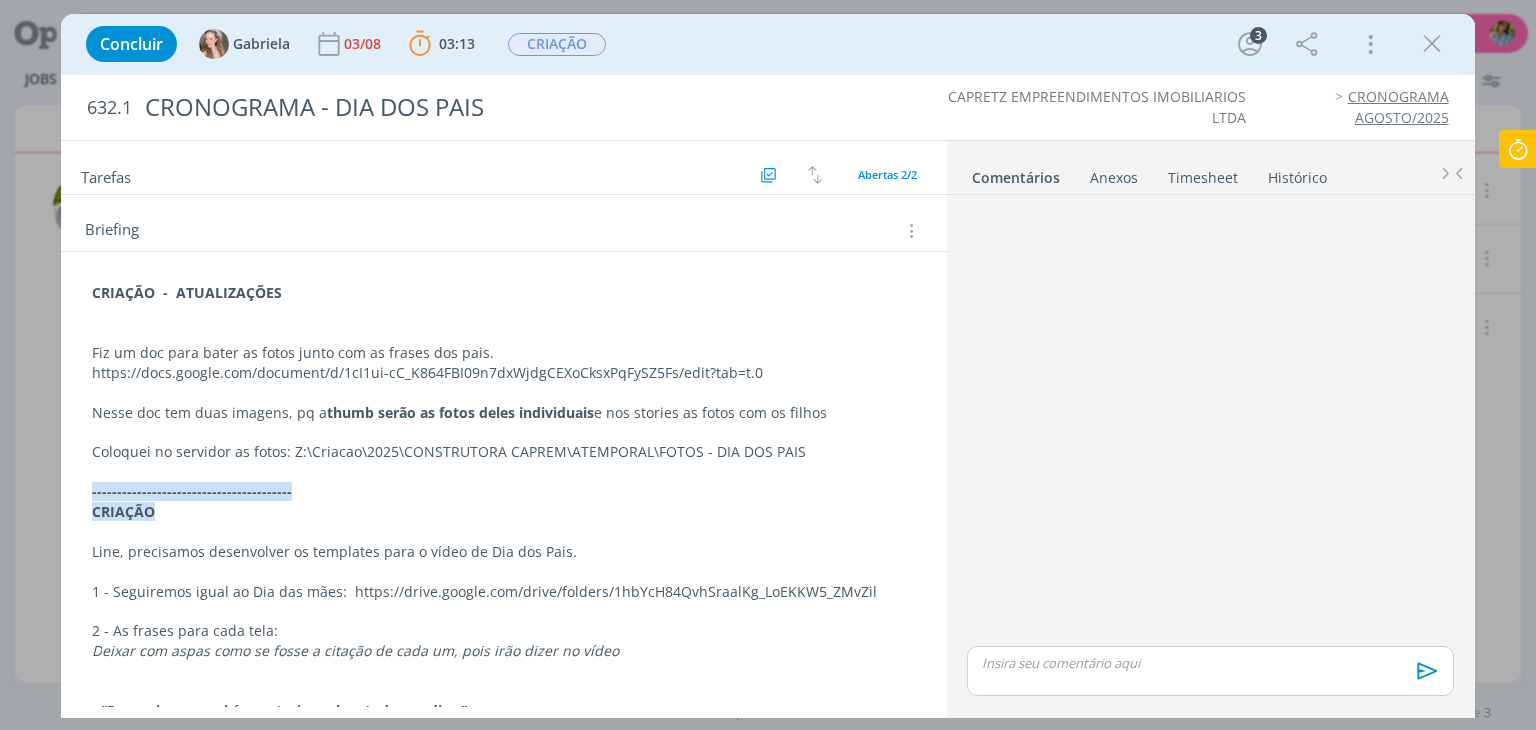 drag, startPoint x: 1428, startPoint y: 42, endPoint x: 1492, endPoint y: 109, distance: 92.65527 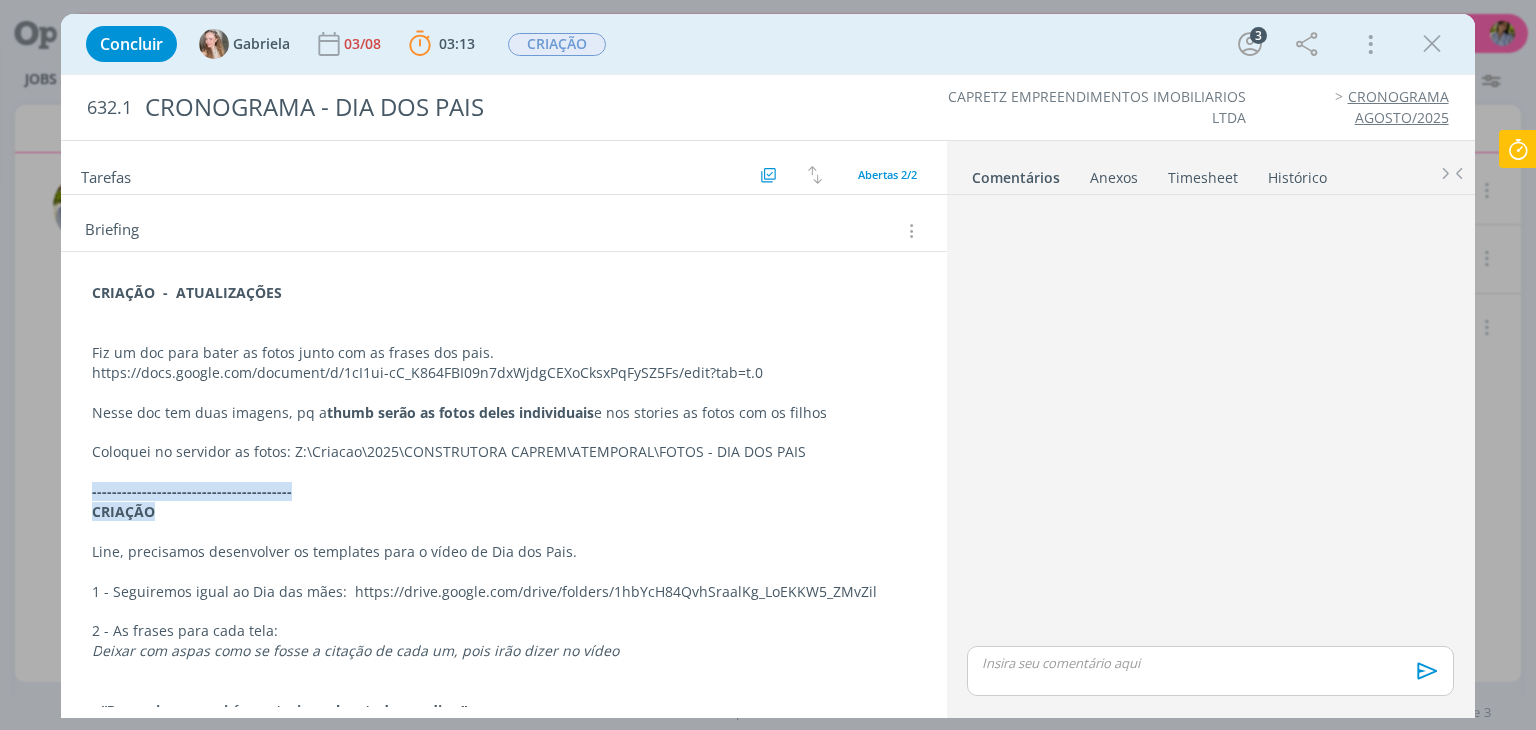 click at bounding box center [1432, 44] 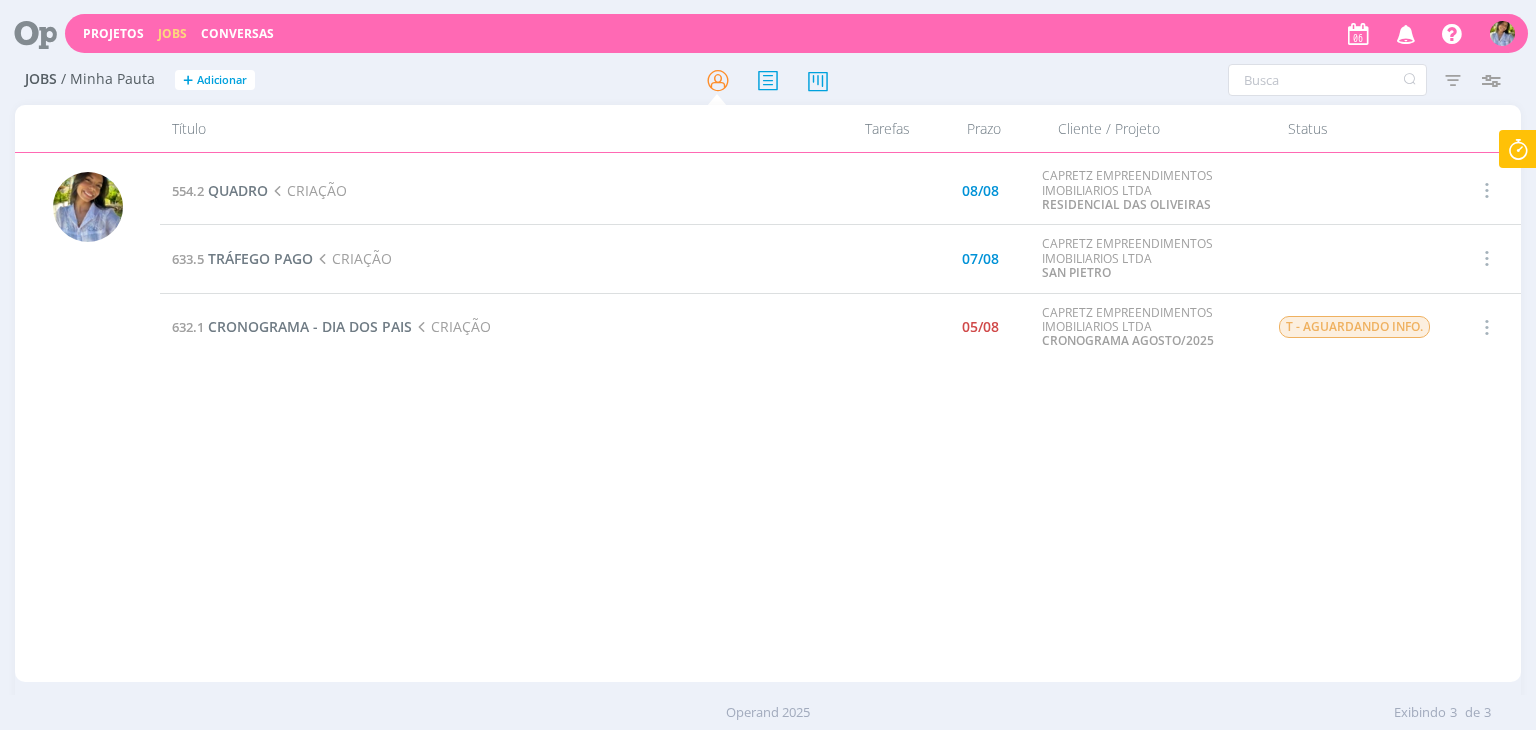 drag, startPoint x: 1511, startPoint y: 139, endPoint x: 1524, endPoint y: 149, distance: 16.40122 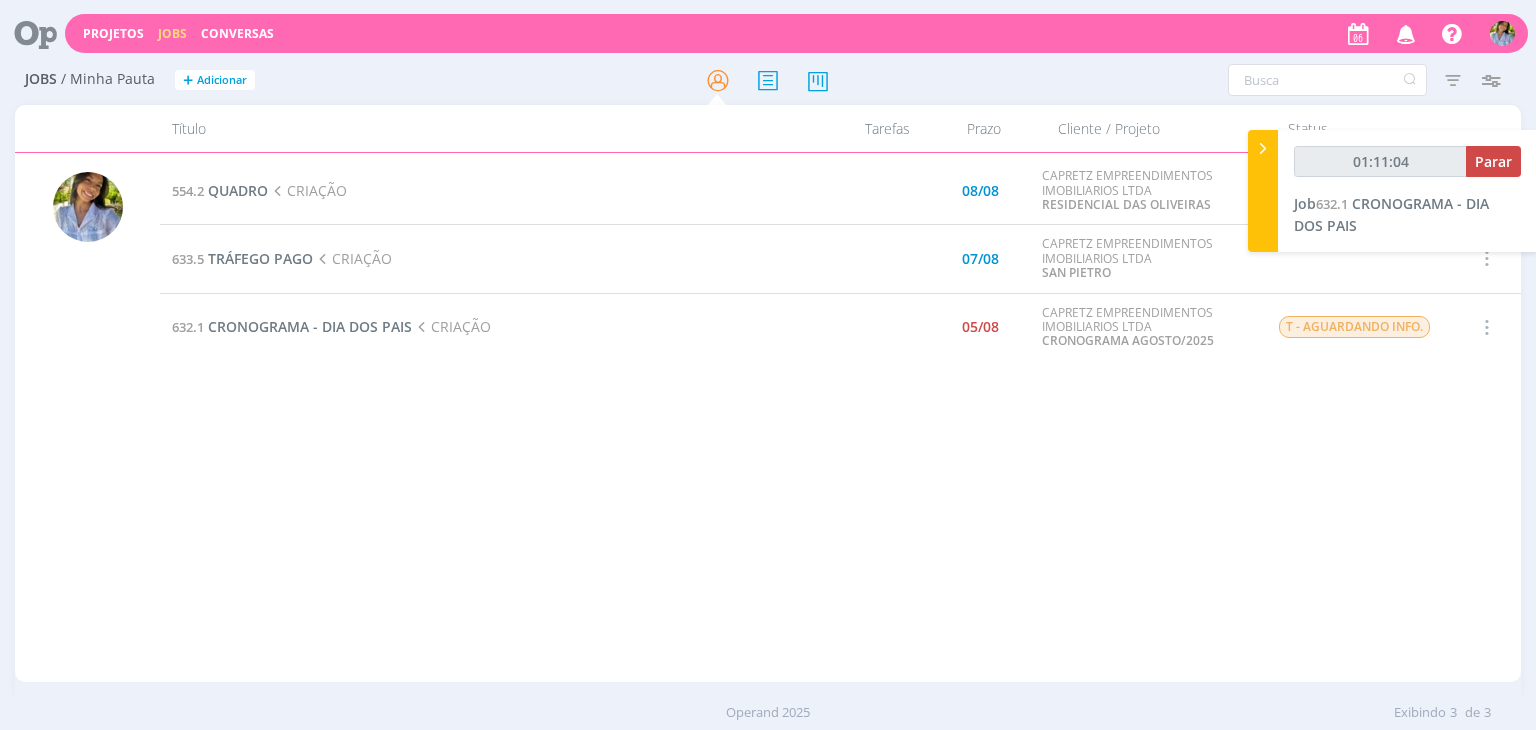type on "01:11:05" 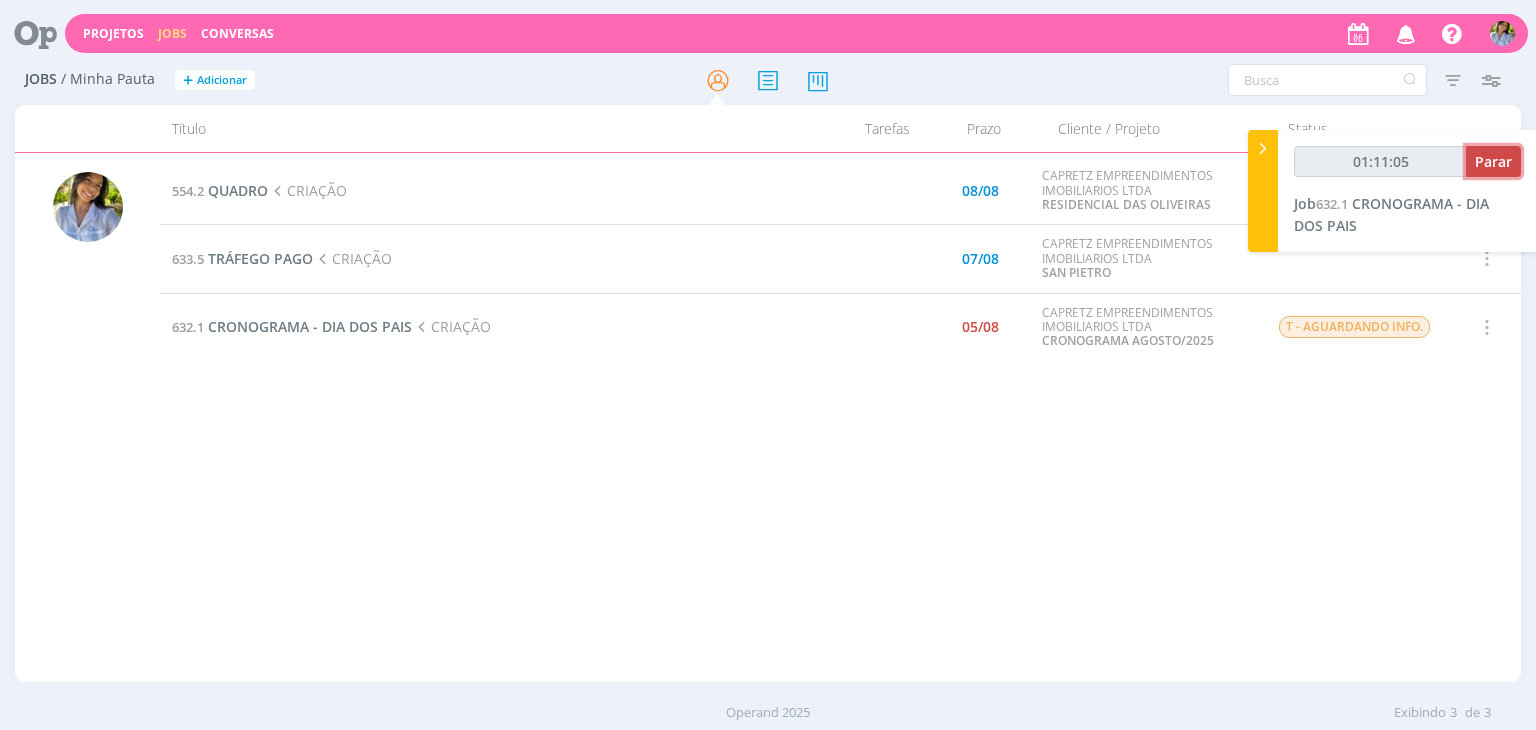 drag, startPoint x: 1485, startPoint y: 165, endPoint x: 1490, endPoint y: 175, distance: 11.18034 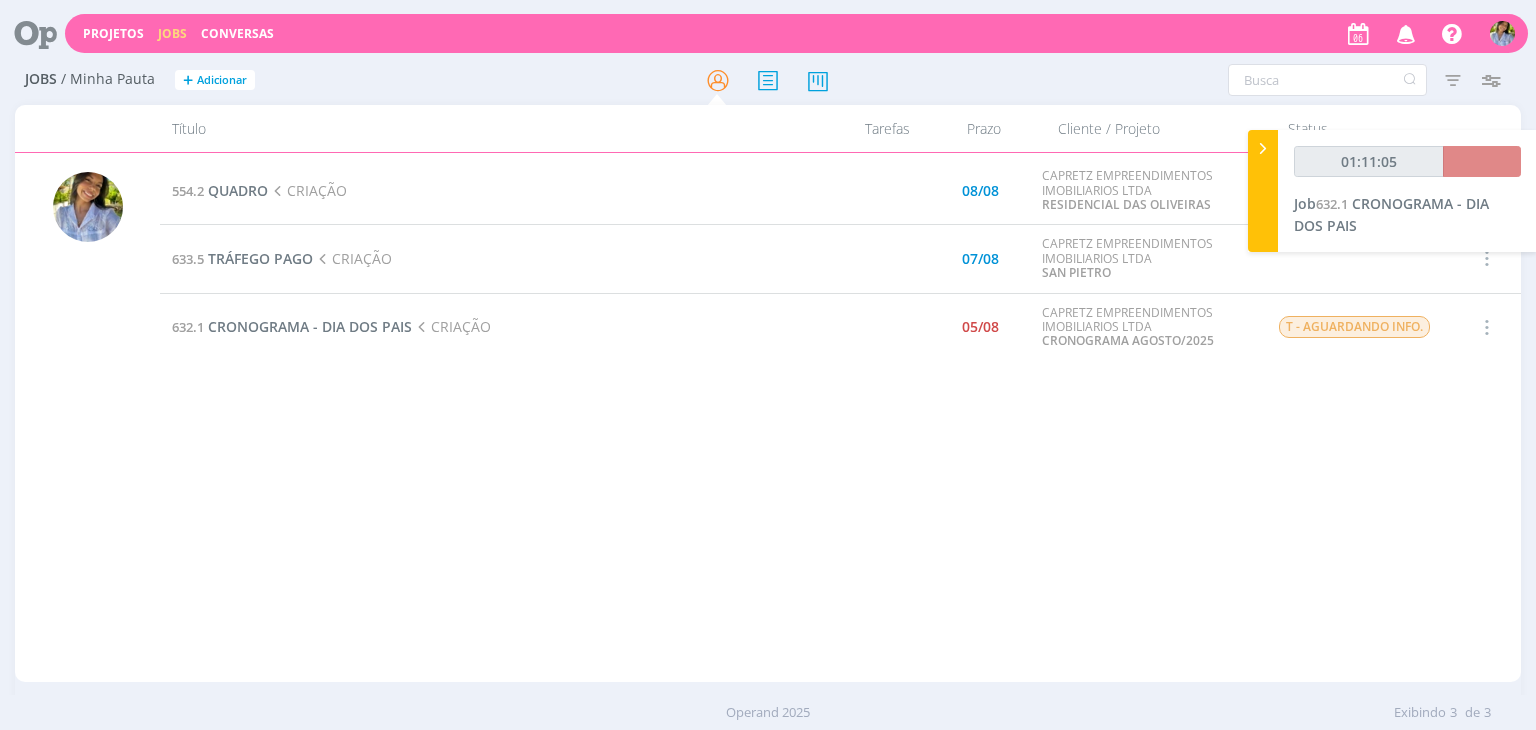 click at bounding box center (1263, 148) 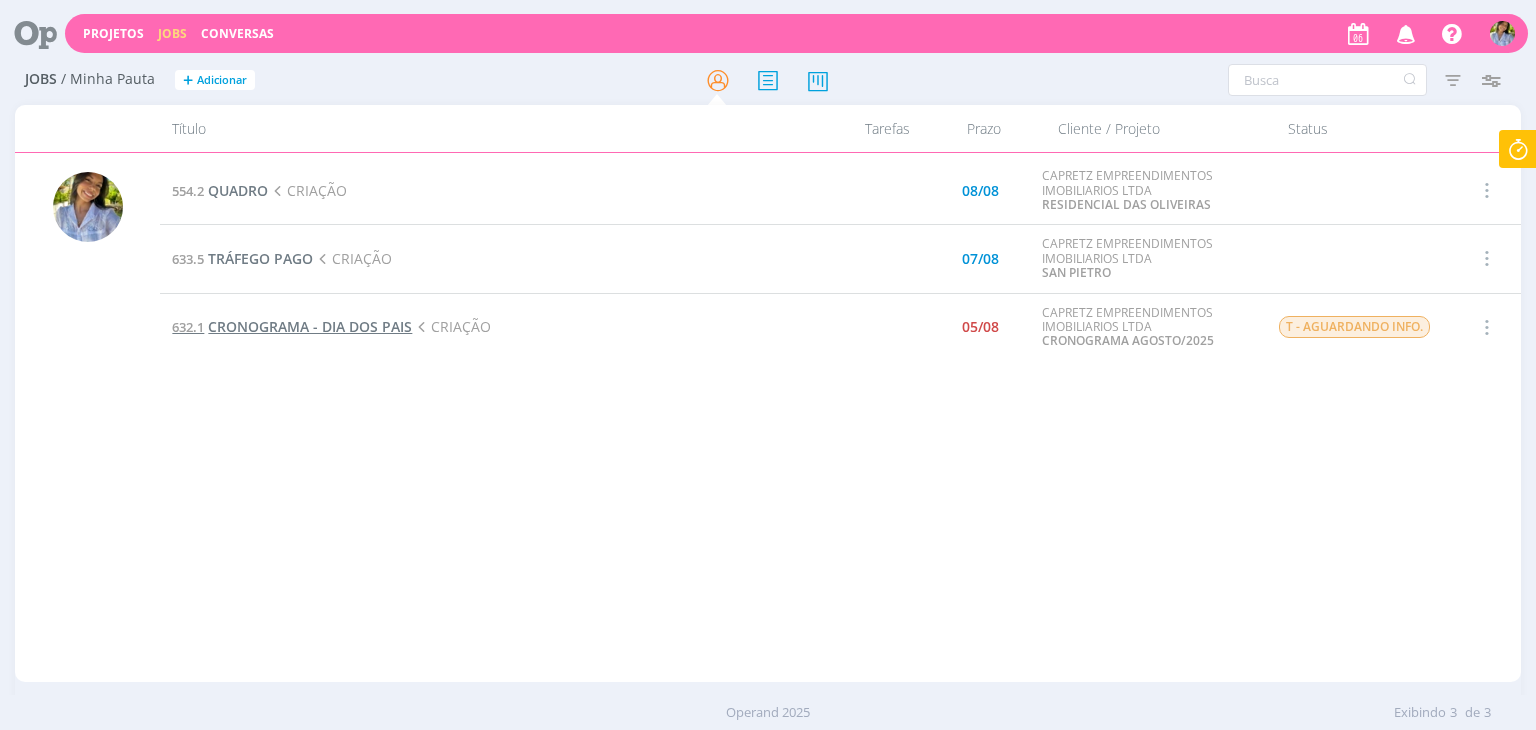 click on "CRONOGRAMA - DIA DOS PAIS" at bounding box center [310, 326] 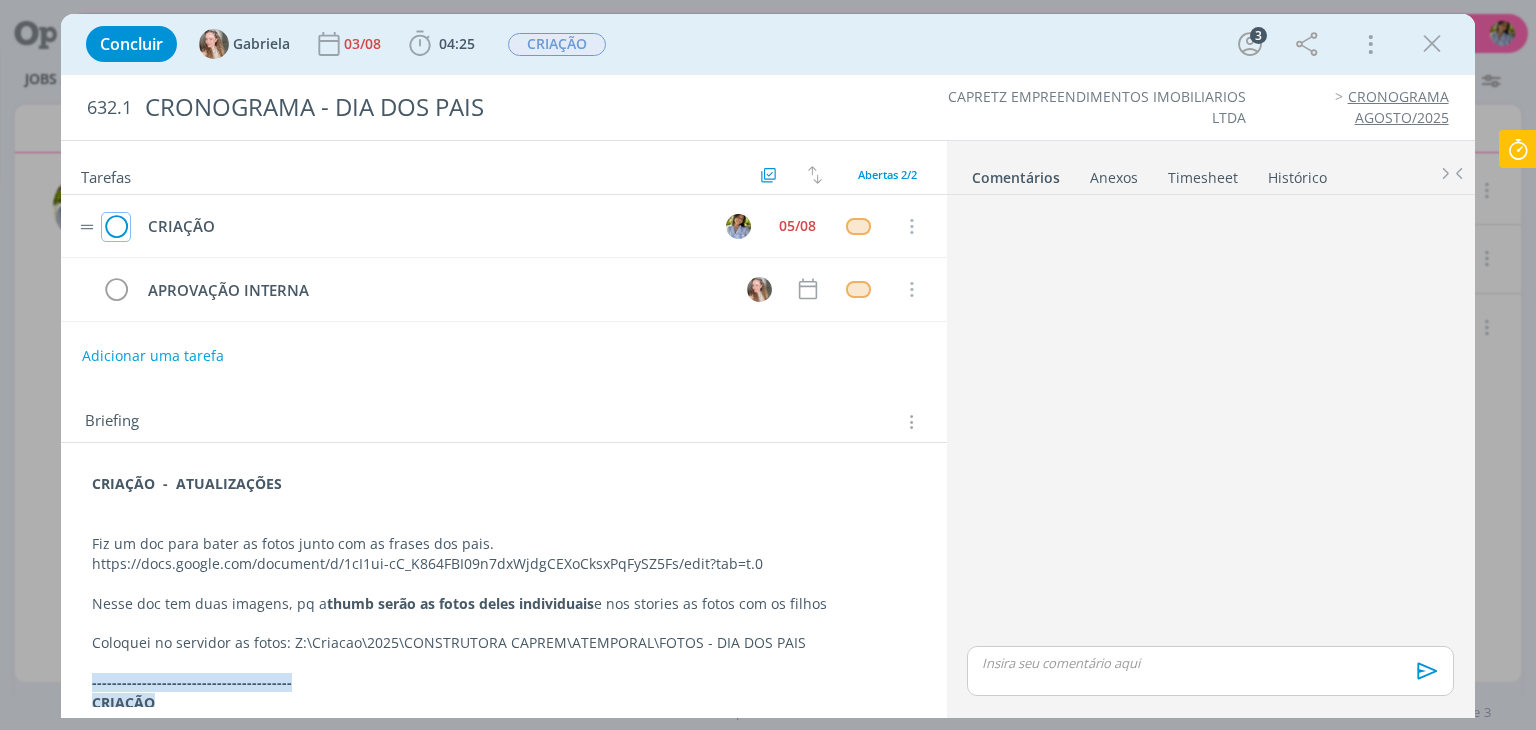 click at bounding box center [116, 227] 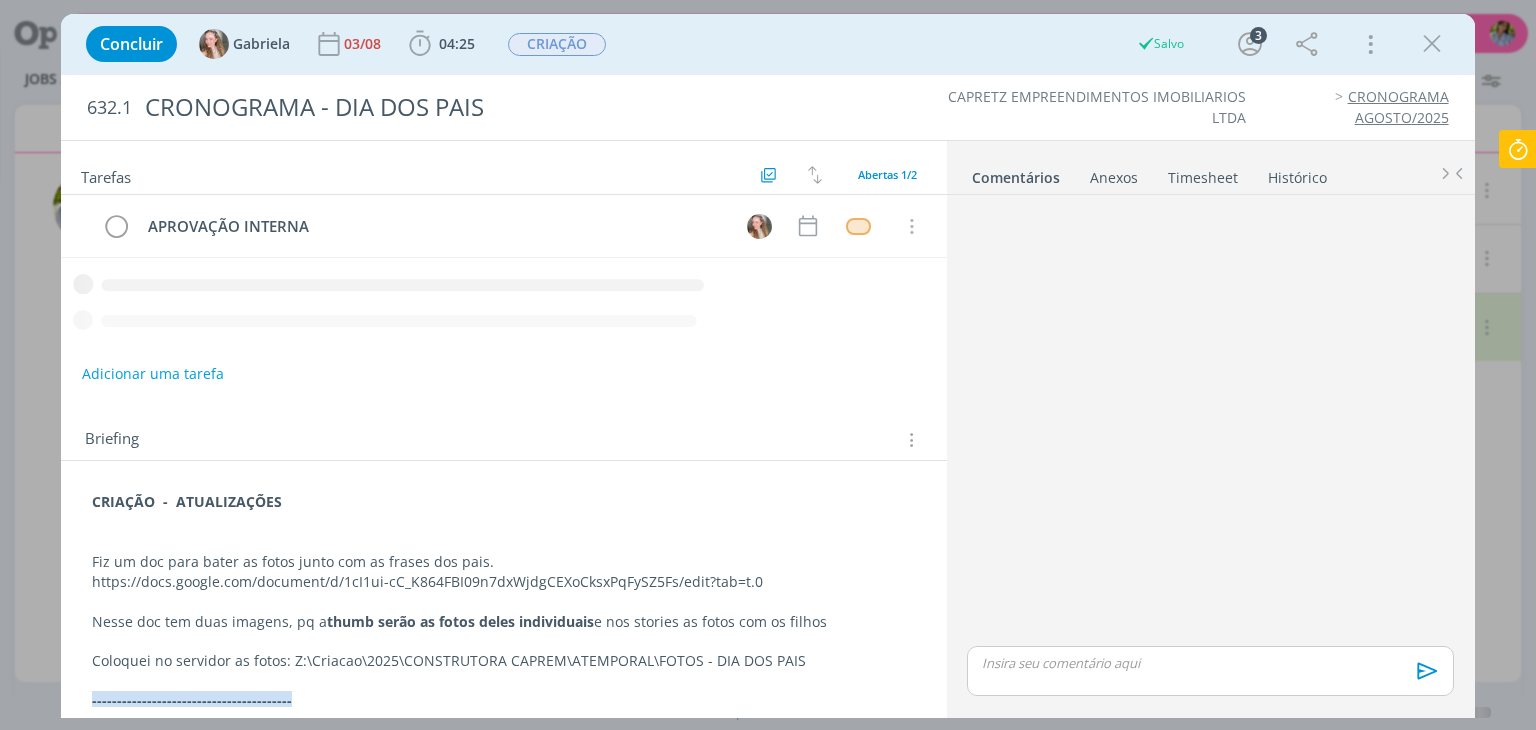 click at bounding box center [1432, 44] 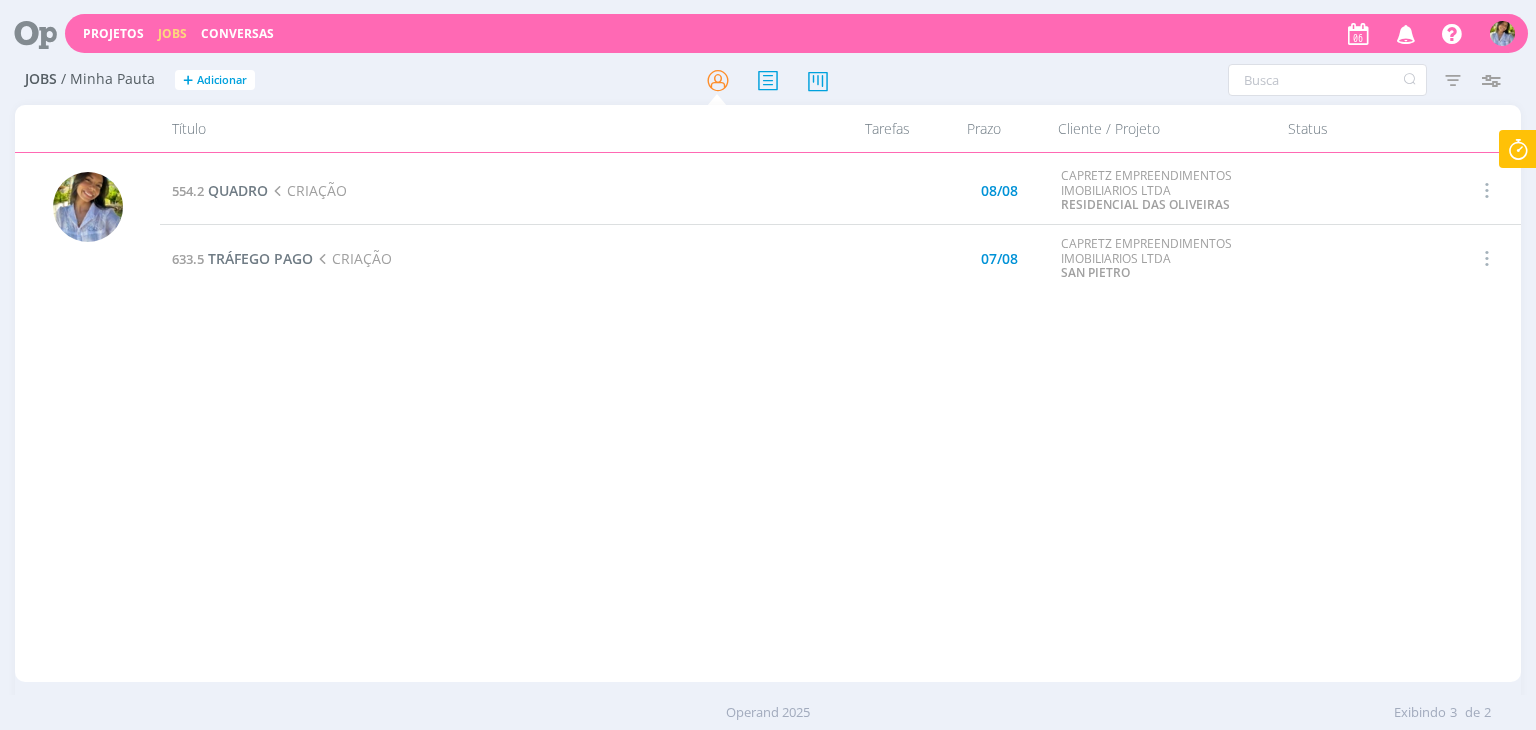 click on "554.2 QUADRO  CRIAÇÃO  08/08 CAPRETZ EMPREENDIMENTOS IMOBILIARIOS LTDA RESIDENCIAL DAS OLIVEIRAS Selecionar Concluir Cancelar Iniciar timesheet 633.5 TRÁFEGO PAGO  CRIAÇÃO  07/08 CAPRETZ EMPREENDIMENTOS IMOBILIARIOS LTDA SAN PIETRO Selecionar Concluir Cancelar Iniciar timesheet" at bounding box center (840, 417) 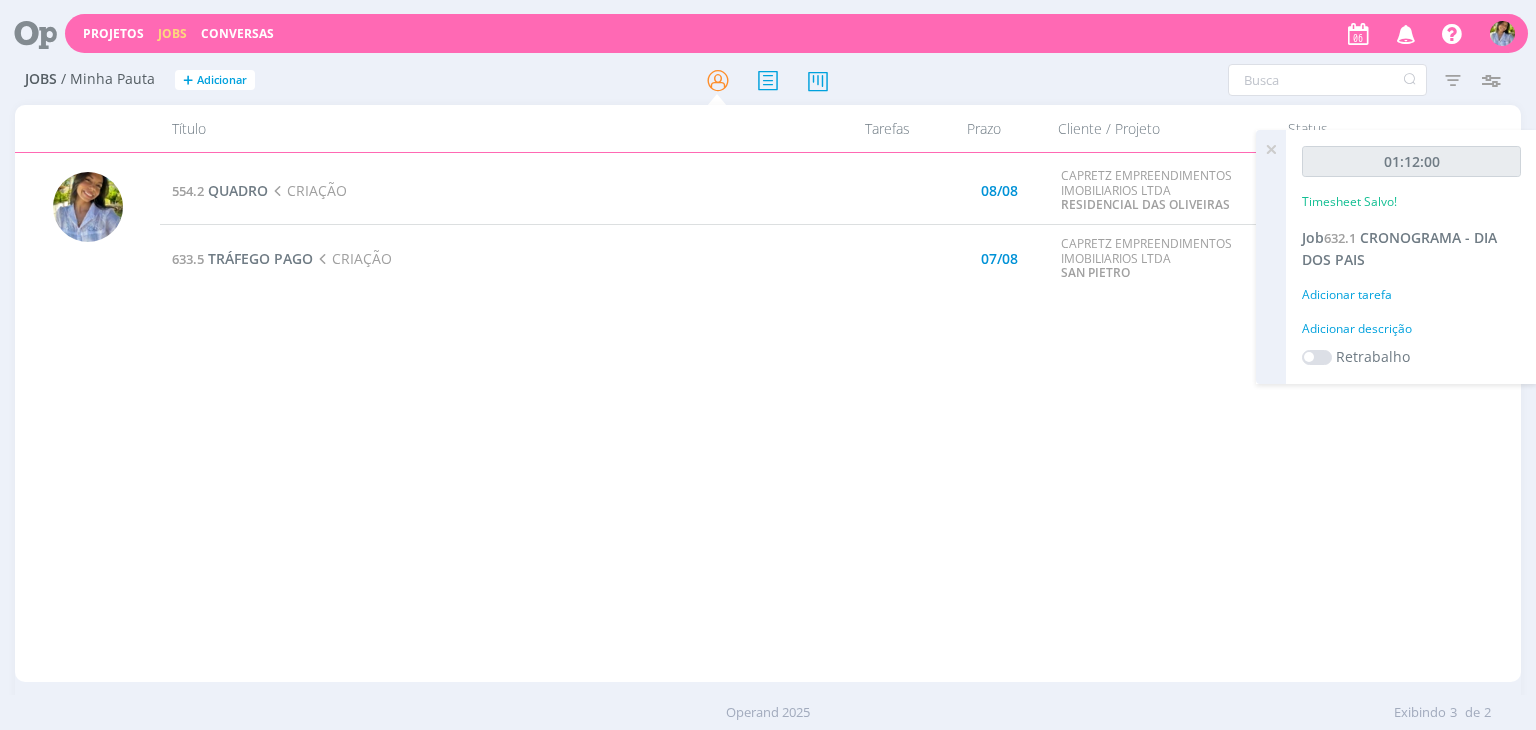 click at bounding box center (1271, 149) 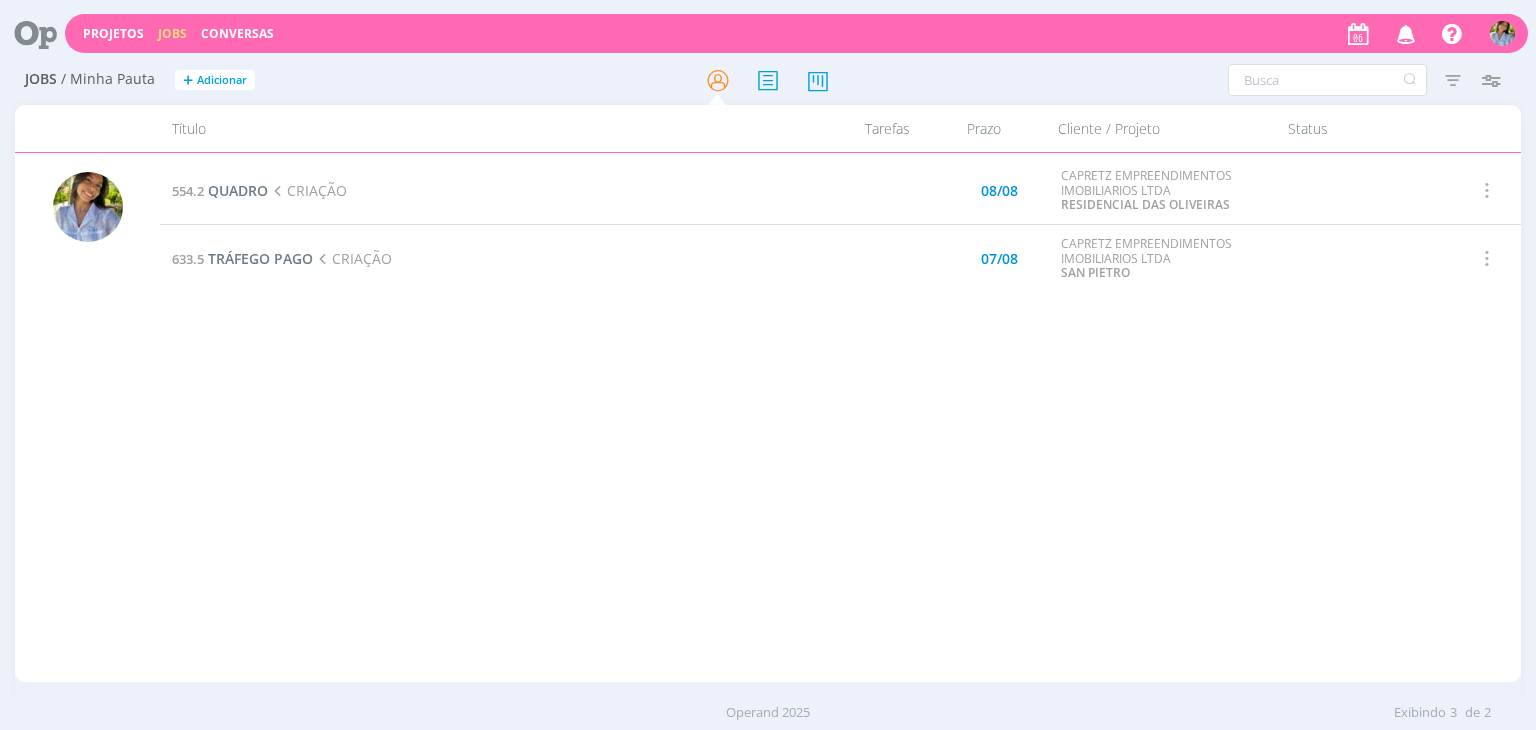 click on "554.2 QUADRO  CRIAÇÃO  08/08 CAPRETZ EMPREENDIMENTOS IMOBILIARIOS LTDA RESIDENCIAL DAS OLIVEIRAS Selecionar Concluir Cancelar Iniciar timesheet 633.5 TRÁFEGO PAGO  CRIAÇÃO  07/08 CAPRETZ EMPREENDIMENTOS IMOBILIARIOS LTDA SAN PIETRO Selecionar Concluir Cancelar Iniciar timesheet" at bounding box center (840, 417) 